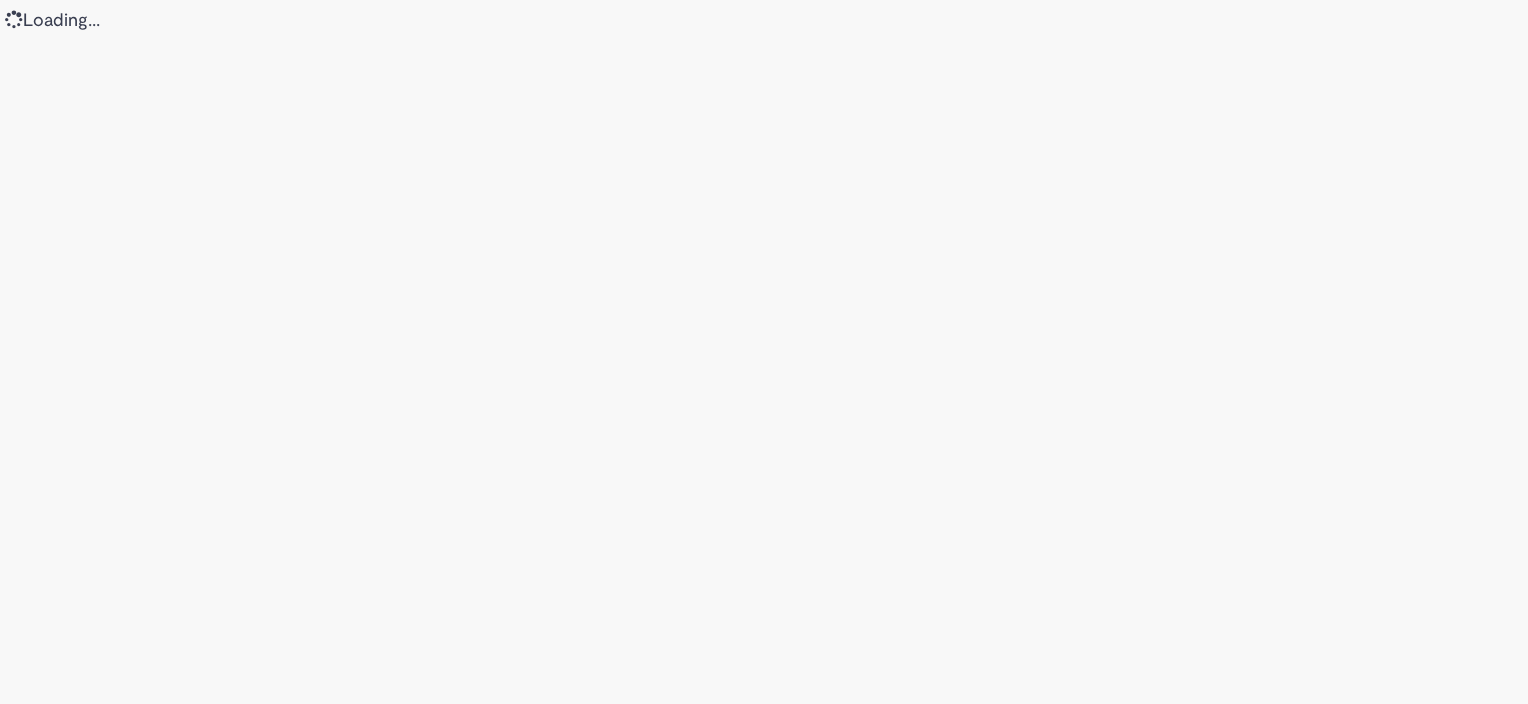 scroll, scrollTop: 0, scrollLeft: 0, axis: both 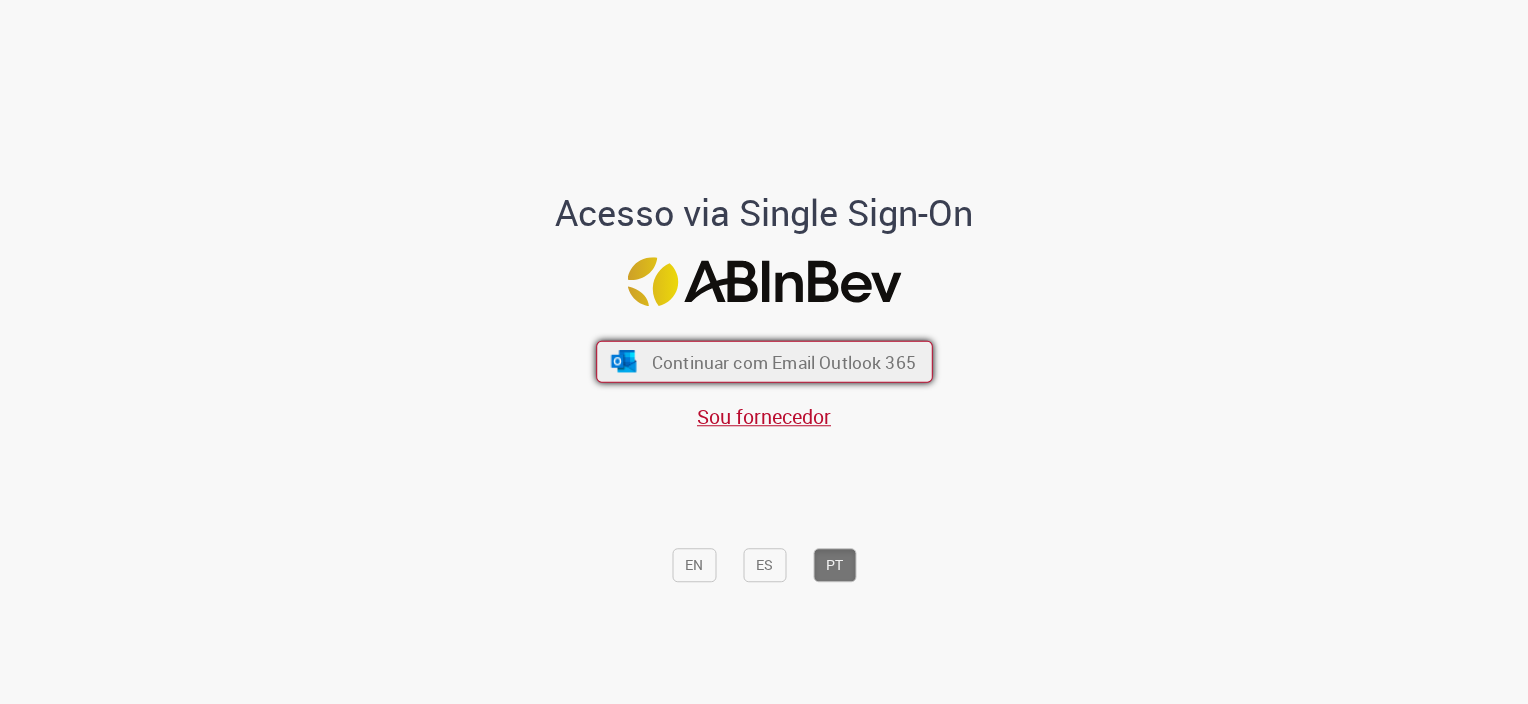 click on "Continuar com Email Outlook 365" at bounding box center [783, 361] 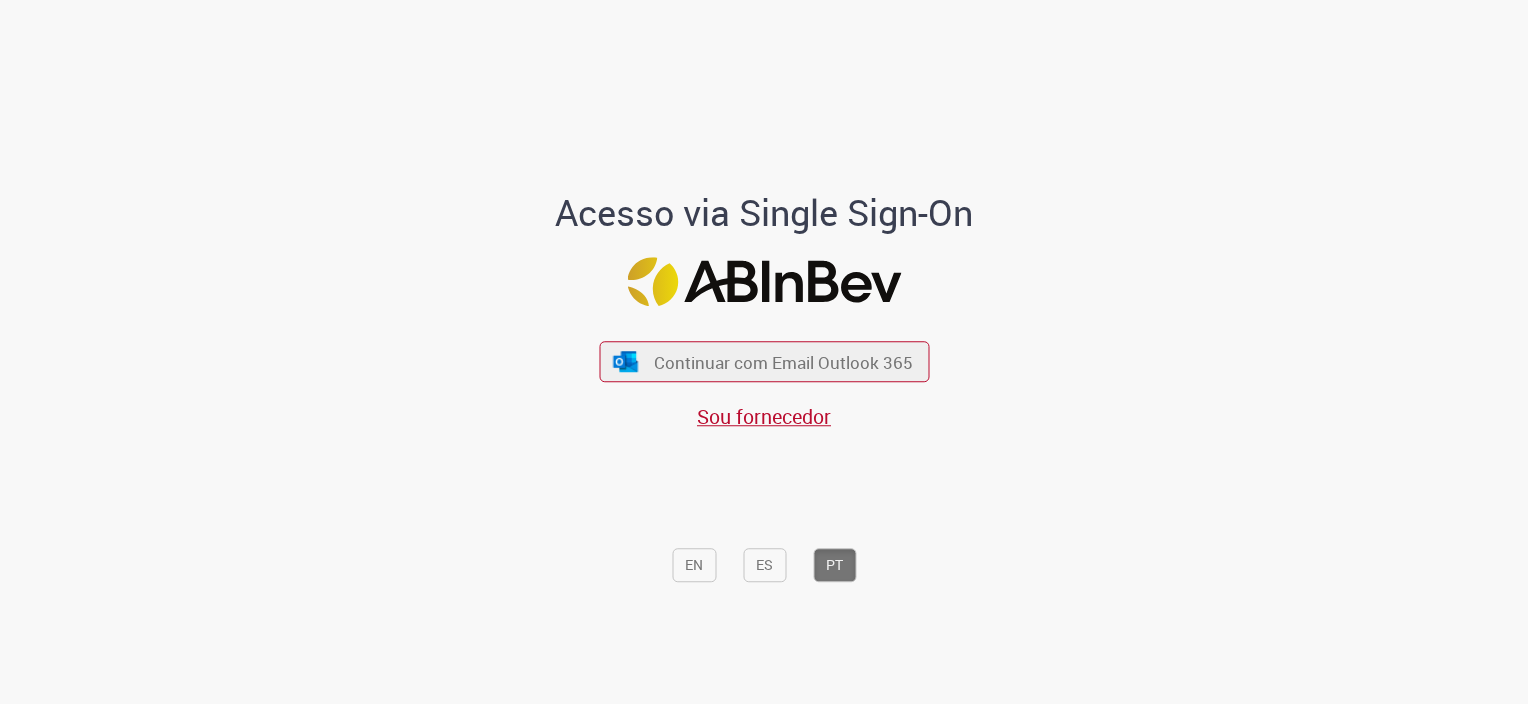 scroll, scrollTop: 0, scrollLeft: 0, axis: both 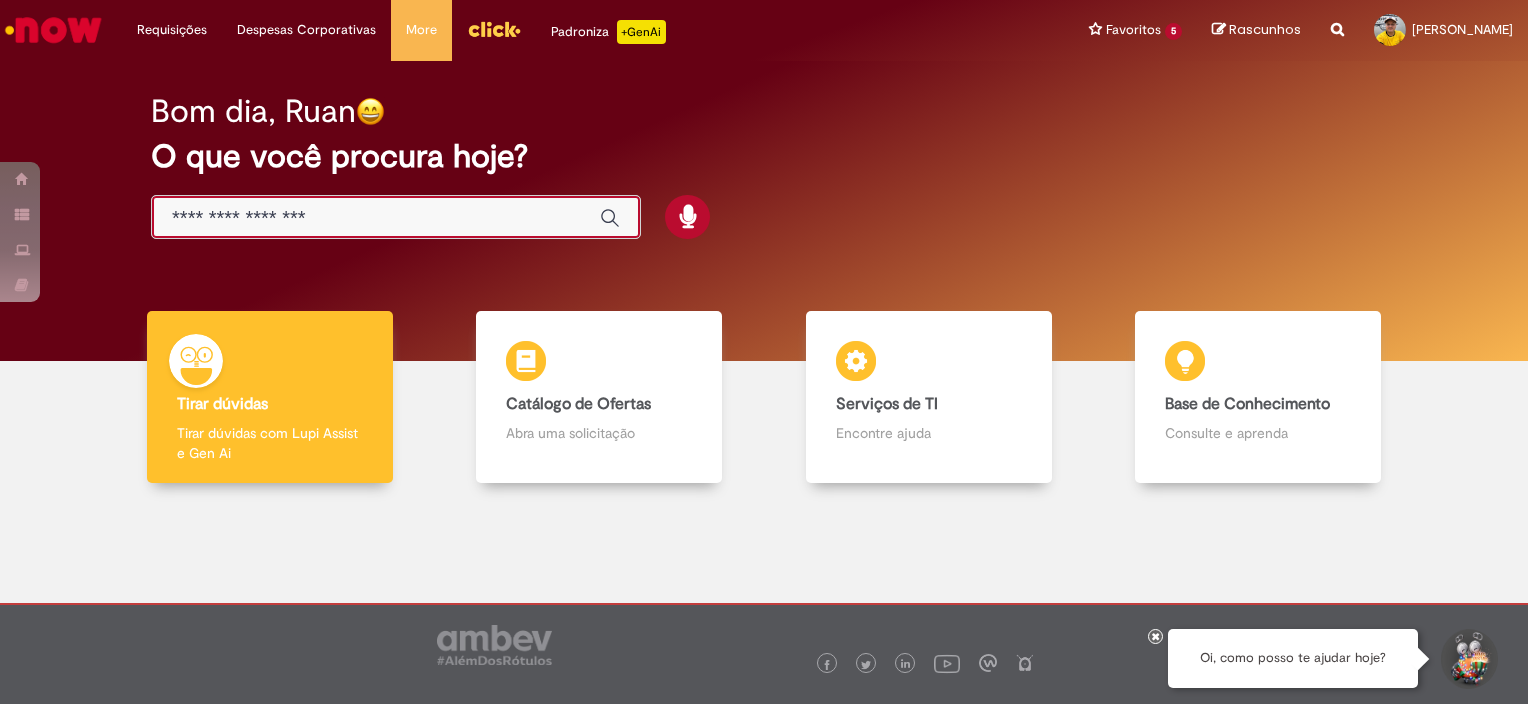 click at bounding box center (376, 218) 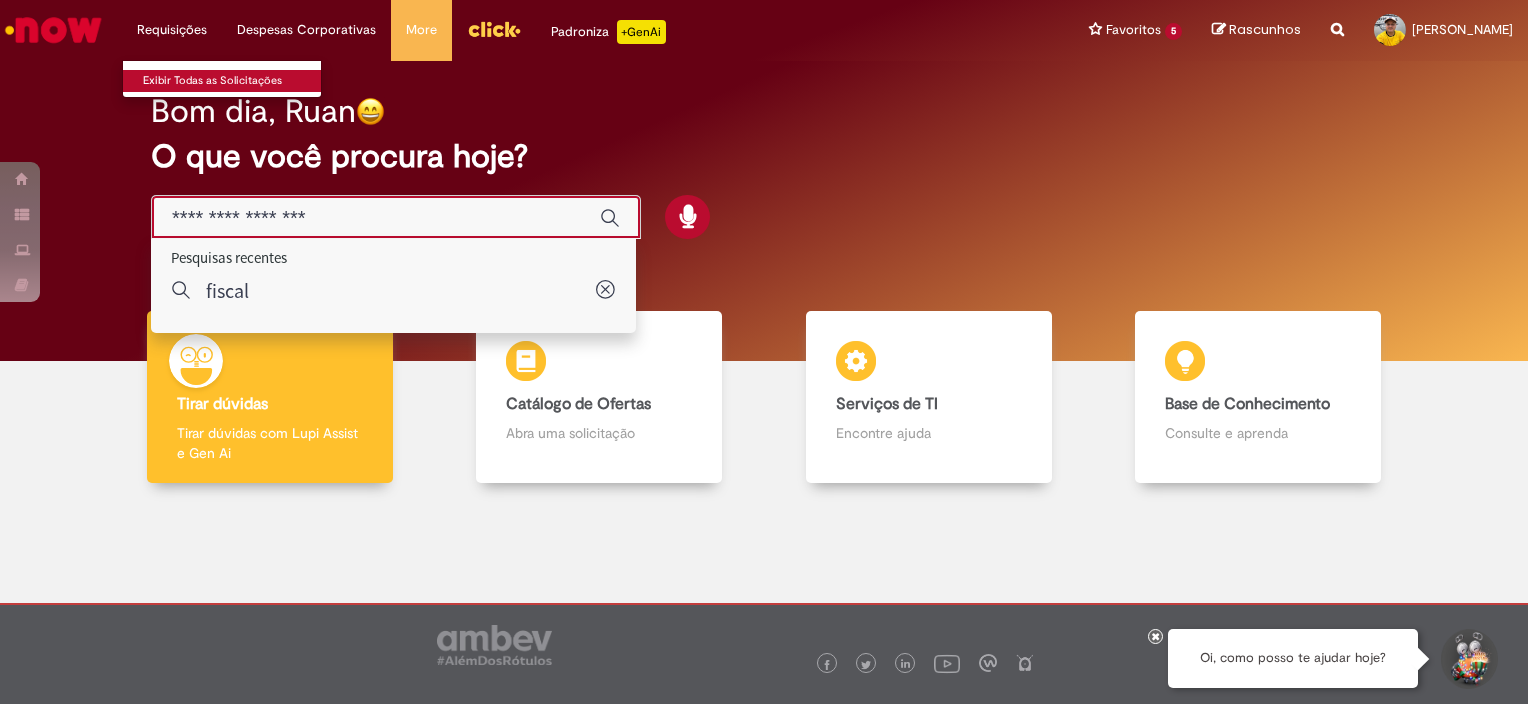 click on "Exibir Todas as Solicitações" at bounding box center (233, 81) 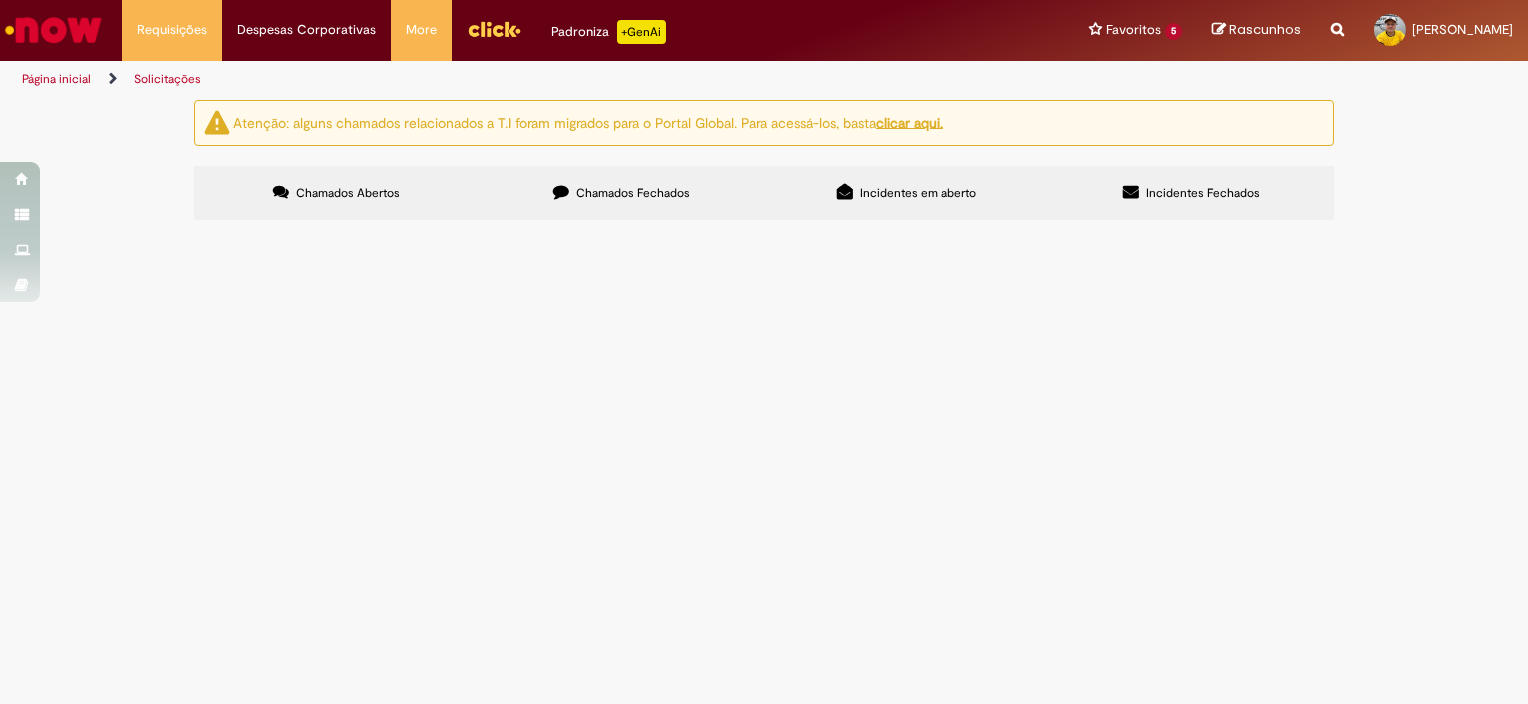 click on "Incidentes Fechados" at bounding box center [1203, 193] 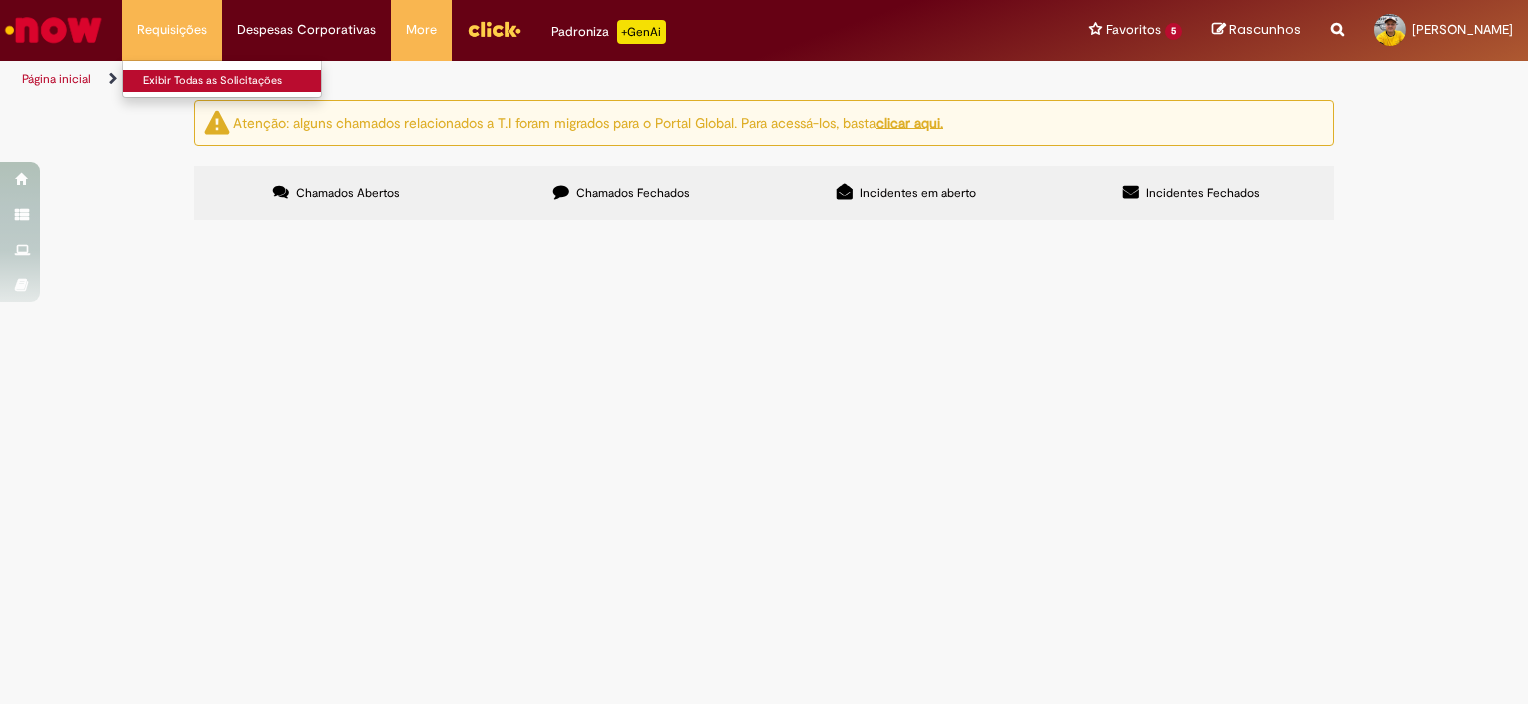 click on "Exibir Todas as Solicitações" at bounding box center (233, 81) 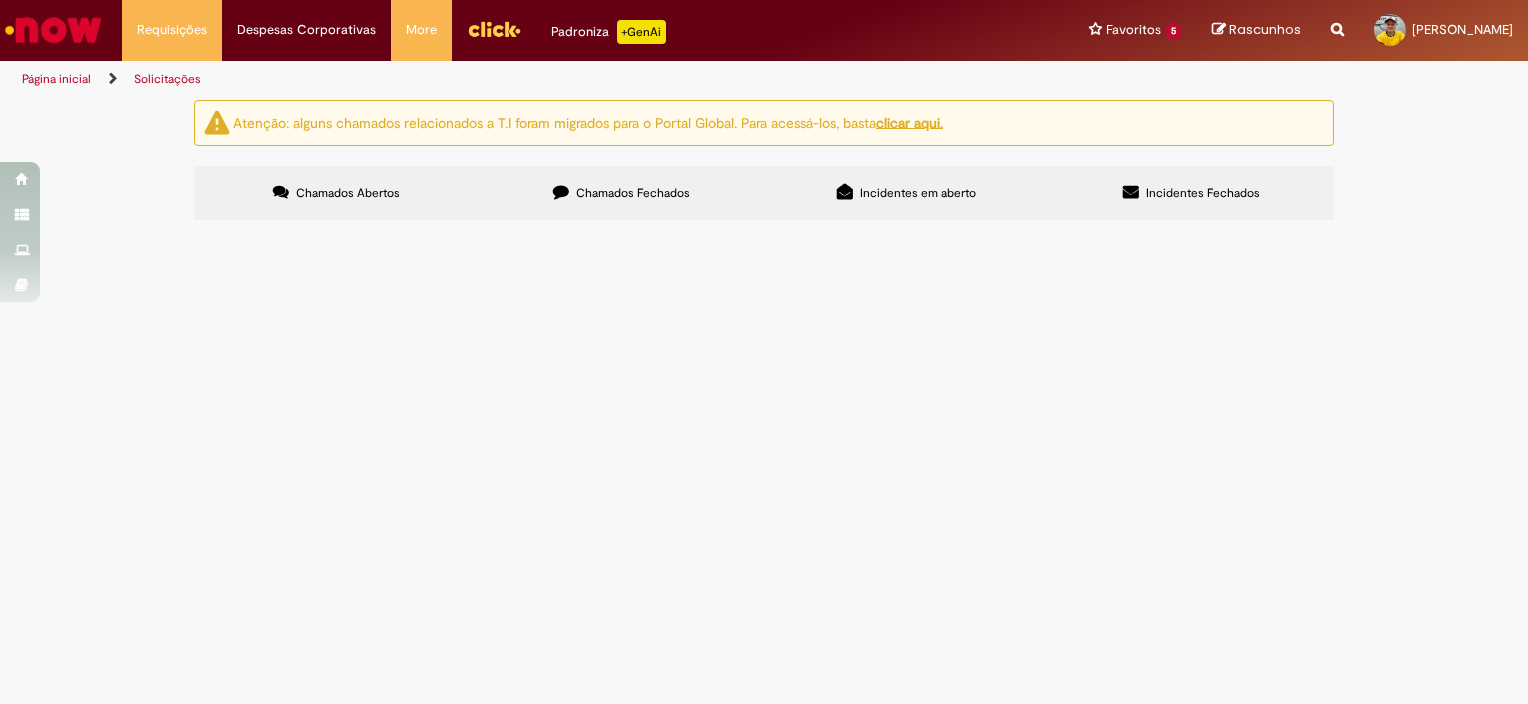click at bounding box center [561, 192] 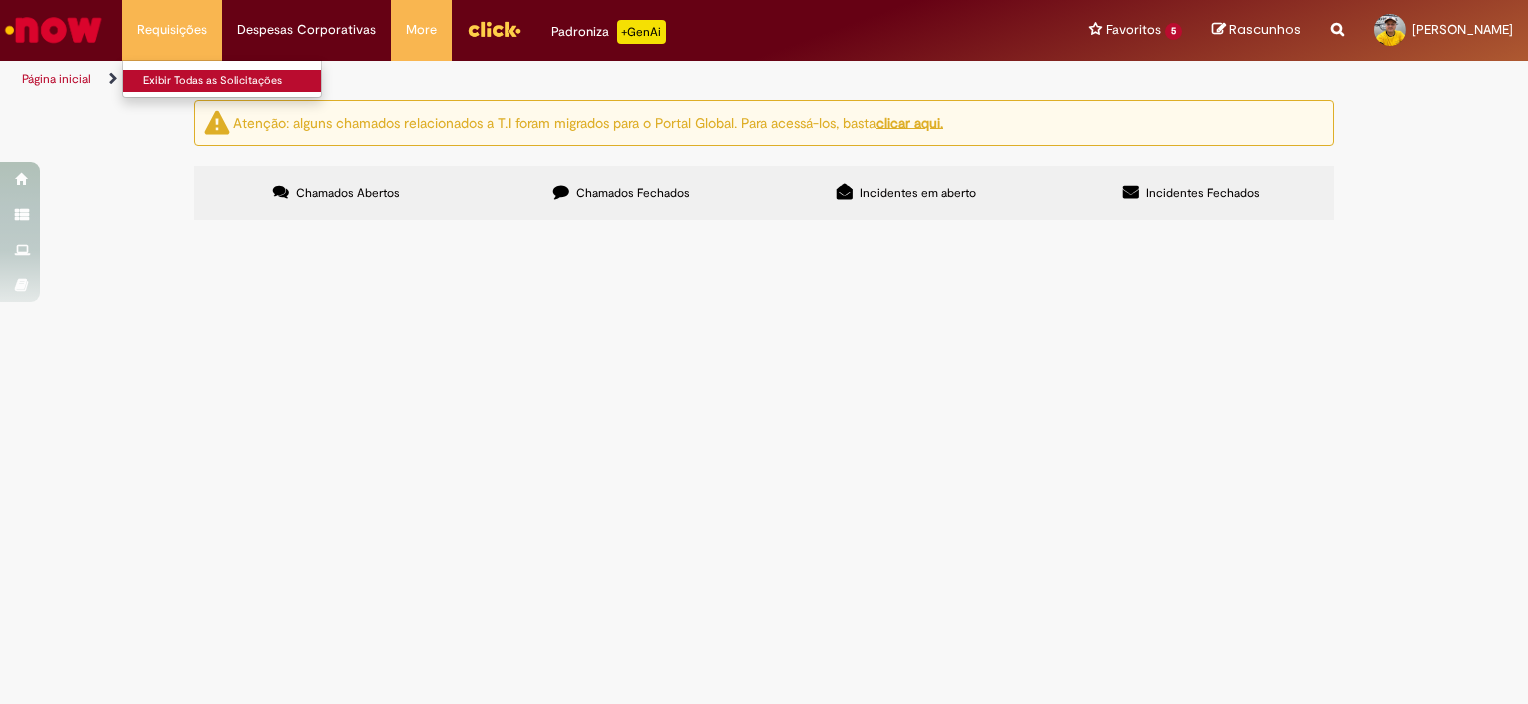 click on "Exibir Todas as Solicitações" at bounding box center (233, 81) 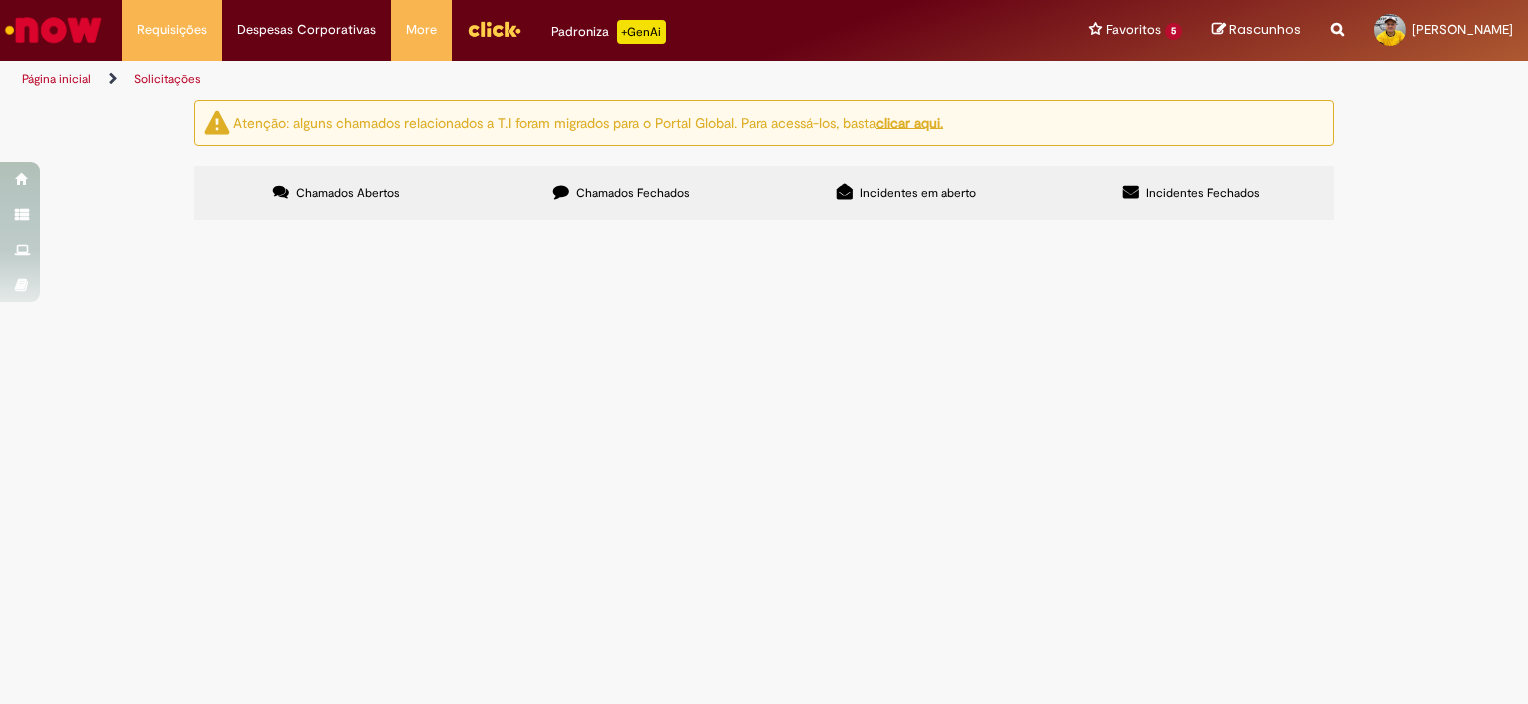 click on "Chamados Abertos" at bounding box center (348, 193) 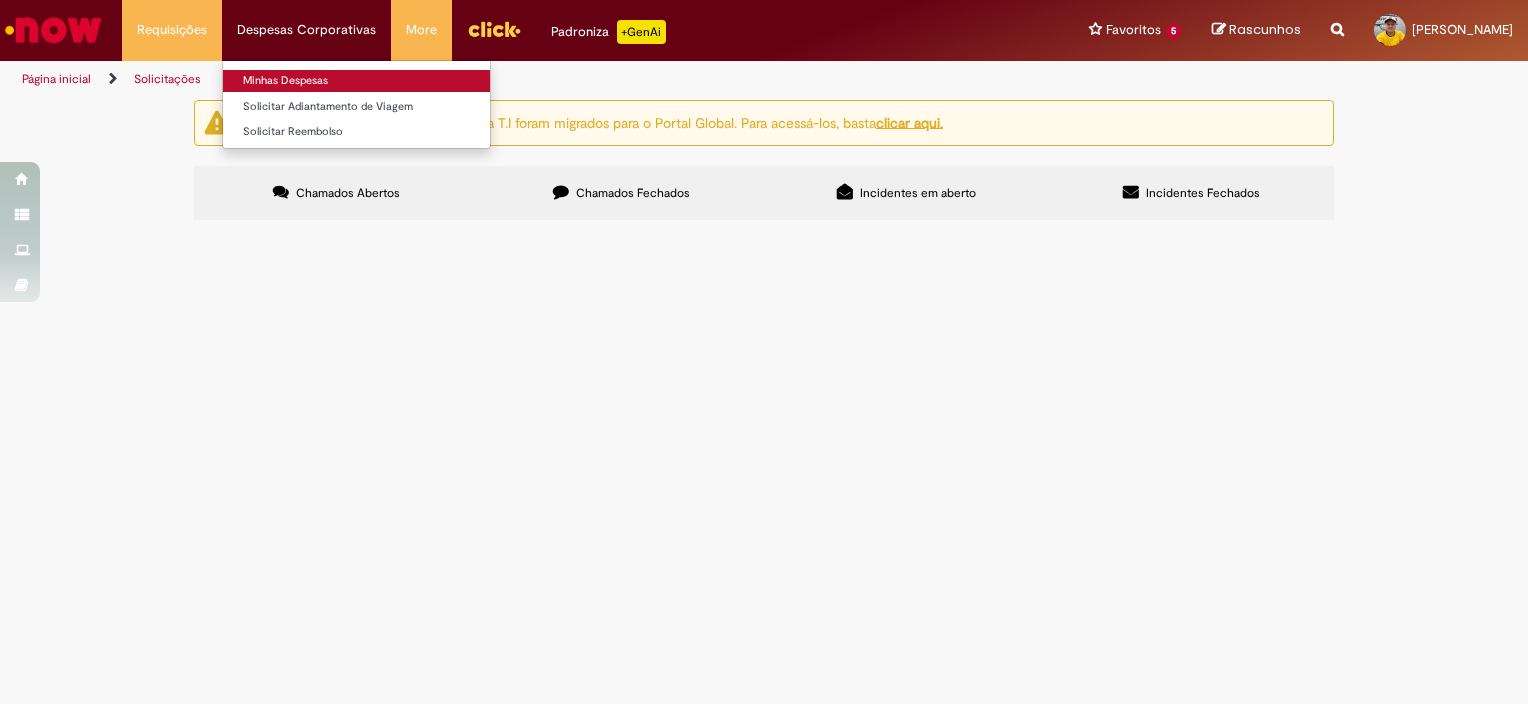 click on "Minhas Despesas" at bounding box center [356, 81] 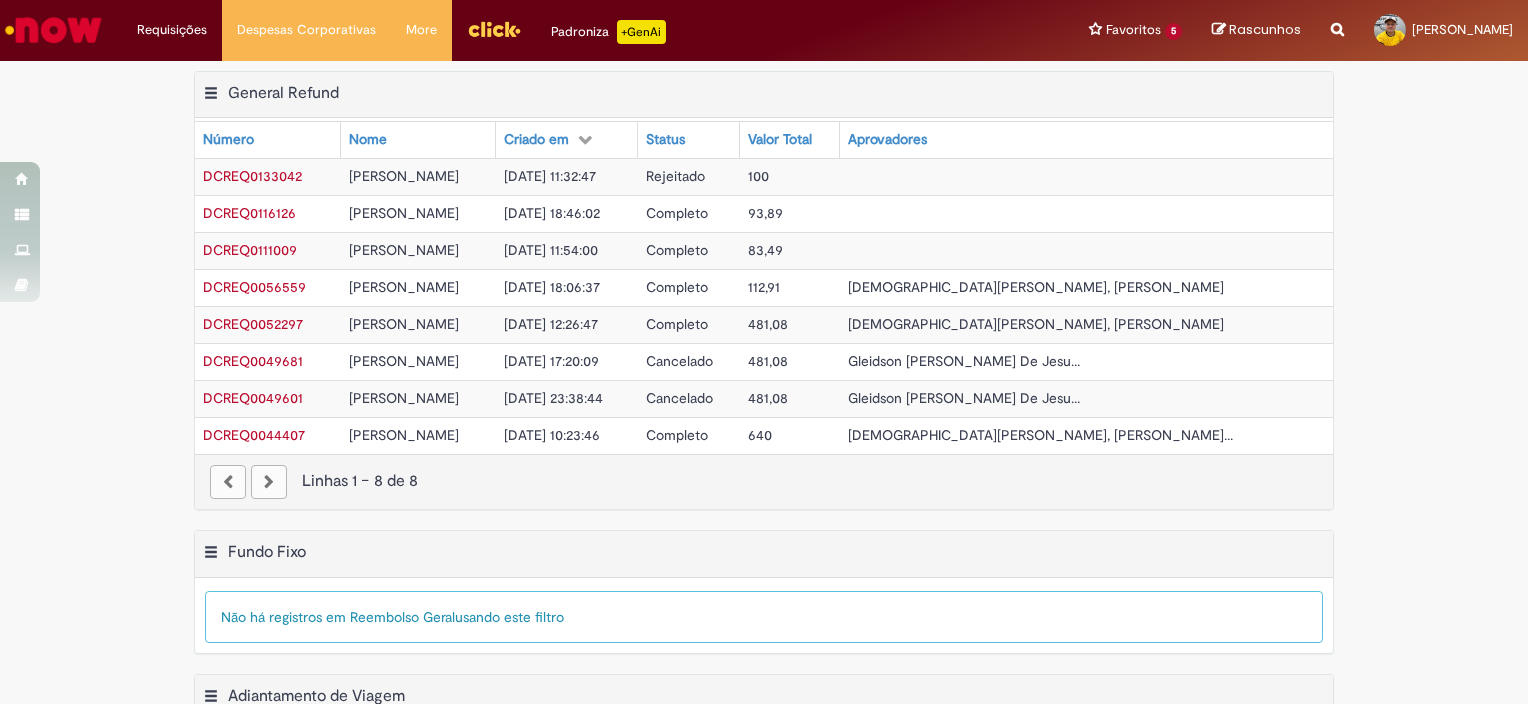 scroll, scrollTop: 0, scrollLeft: 0, axis: both 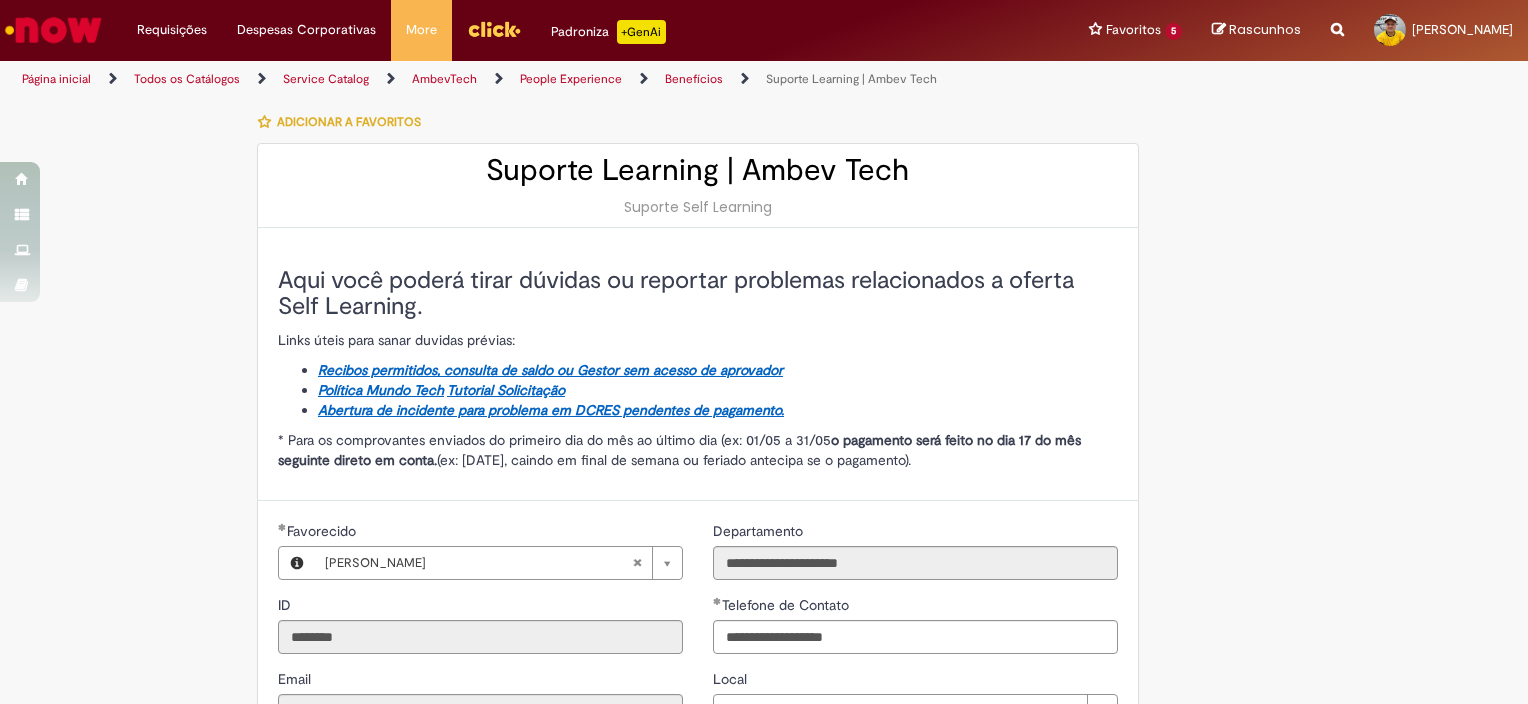 type on "**********" 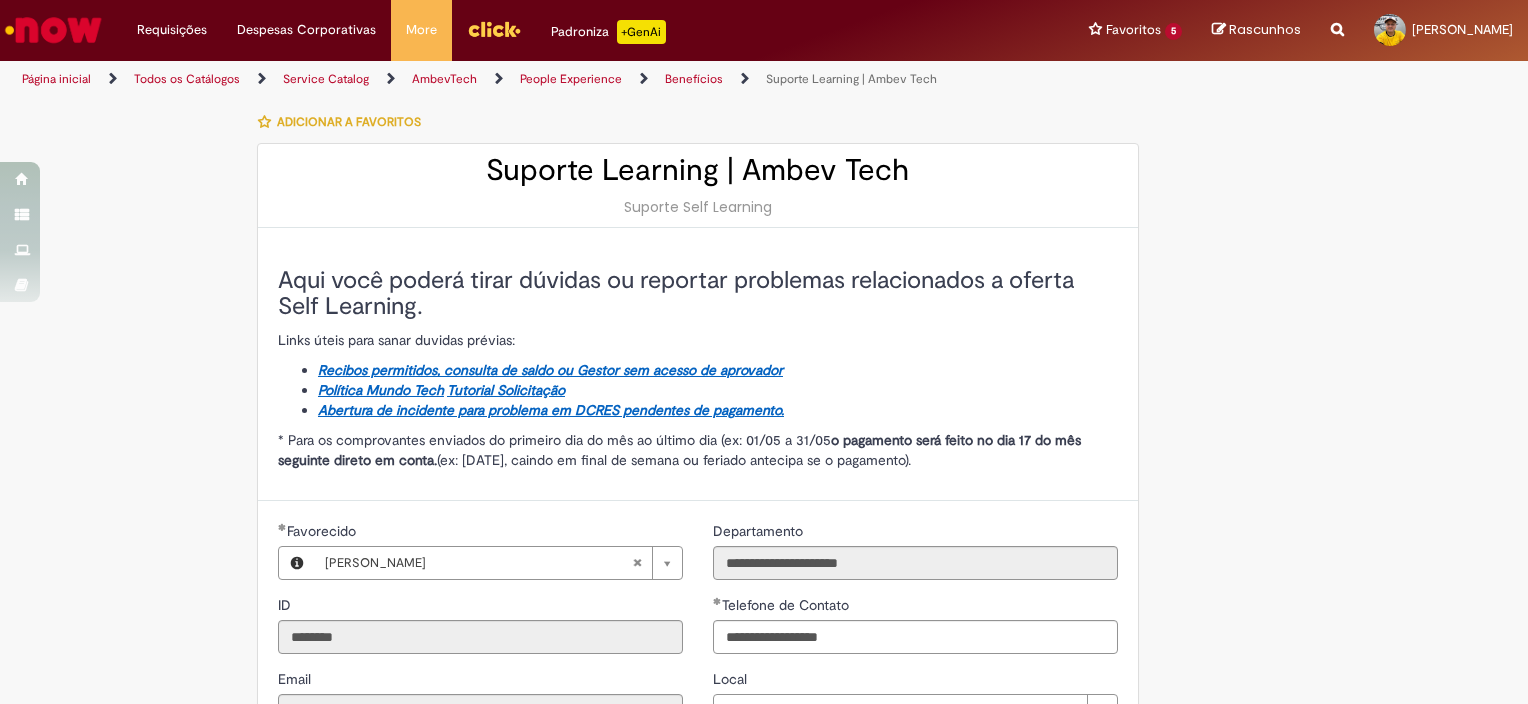 type on "**********" 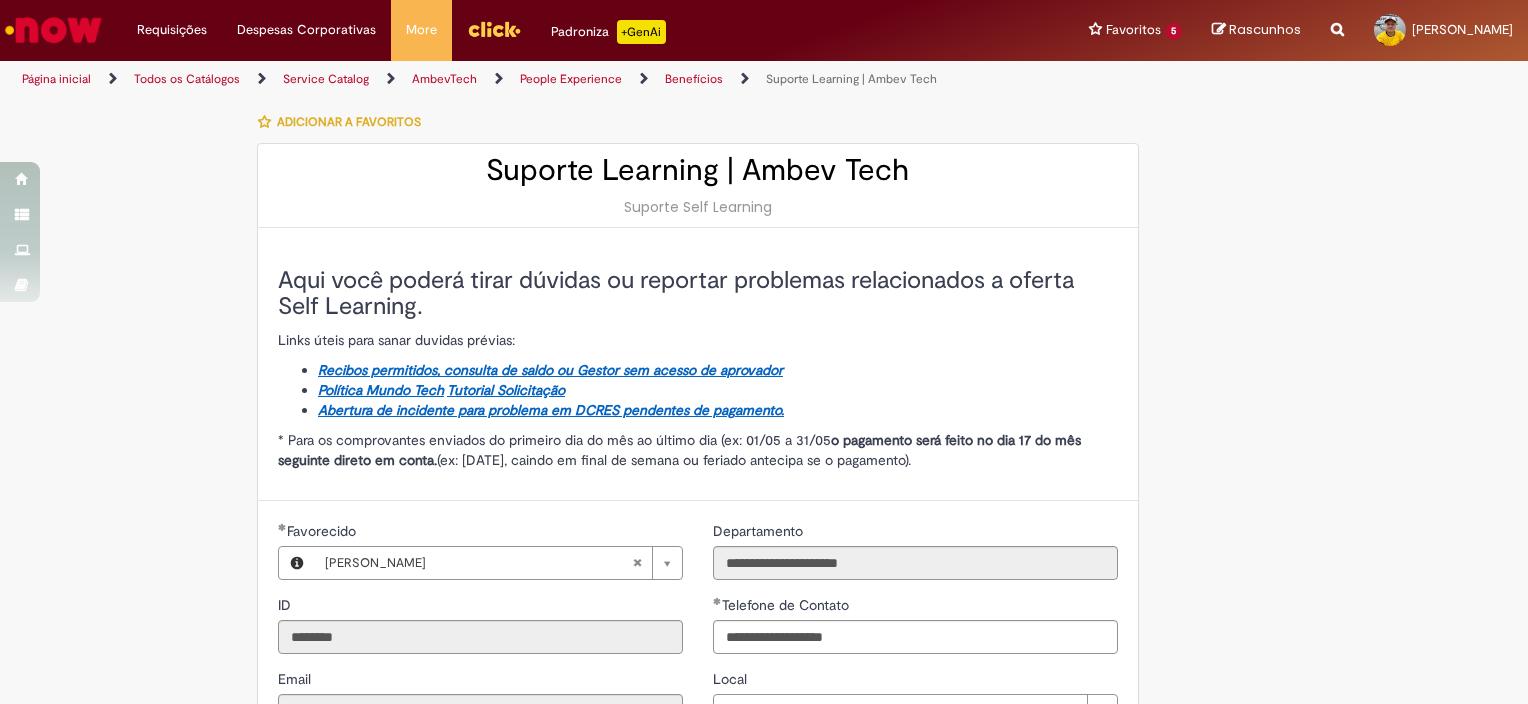 scroll, scrollTop: 0, scrollLeft: 0, axis: both 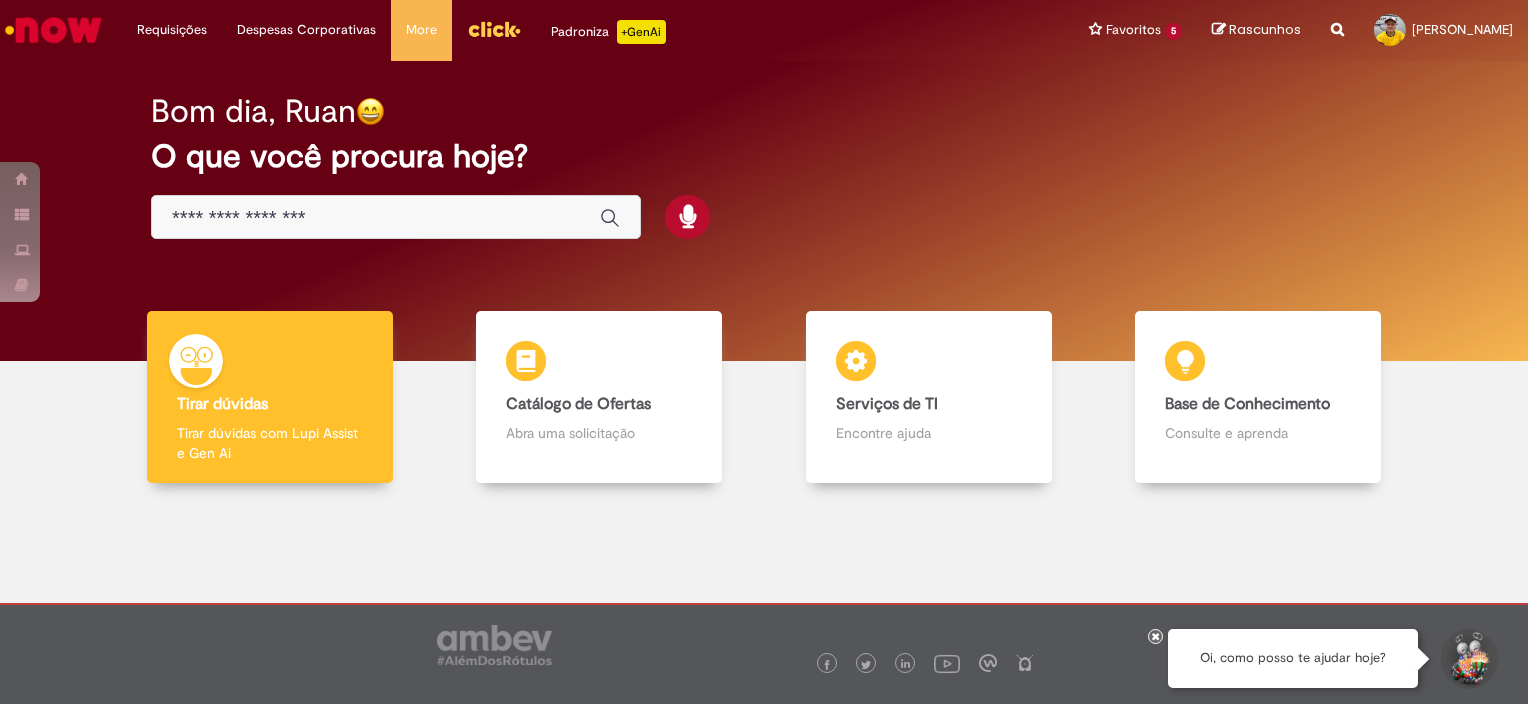 click on "Bom dia, Ruan
O que você procura hoje?" at bounding box center (764, 167) 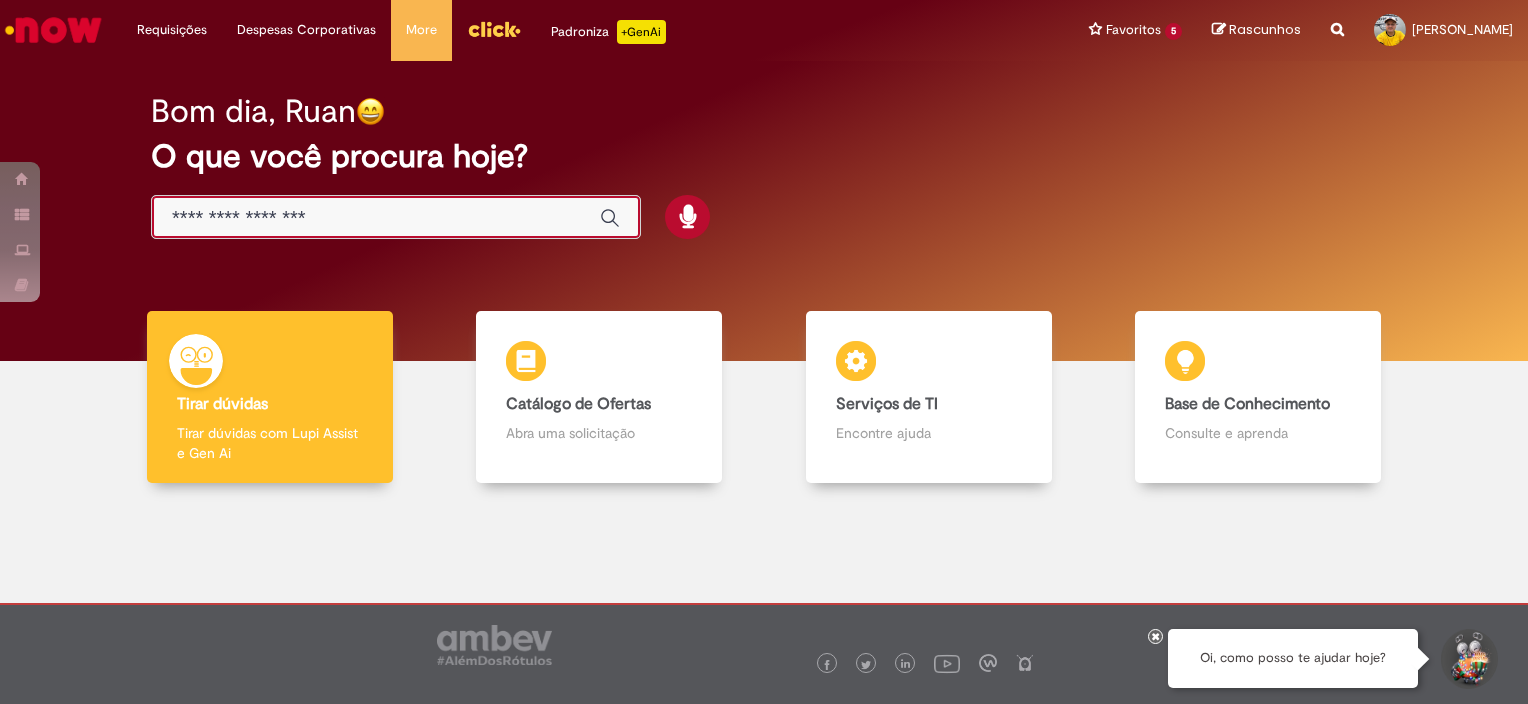 click at bounding box center [376, 218] 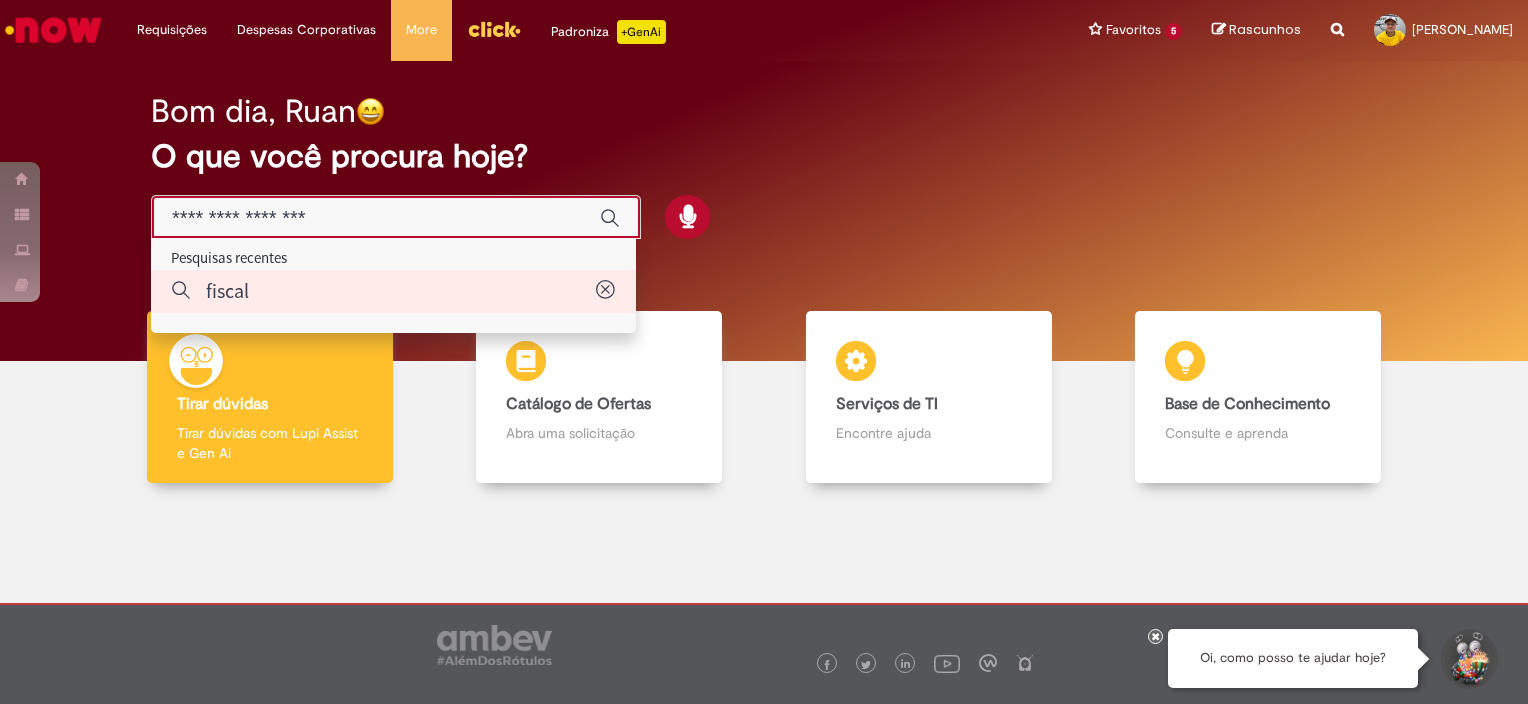 type on "******" 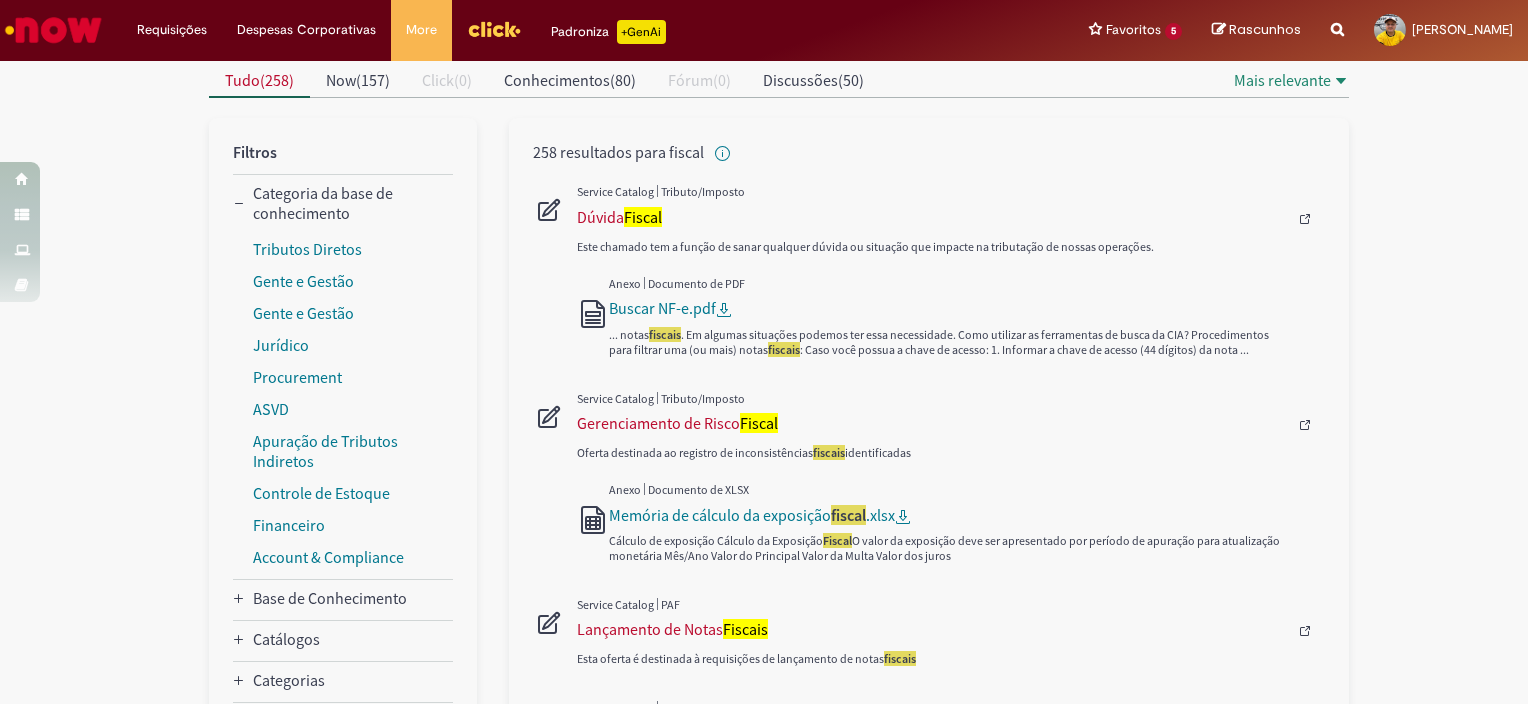 scroll, scrollTop: 200, scrollLeft: 0, axis: vertical 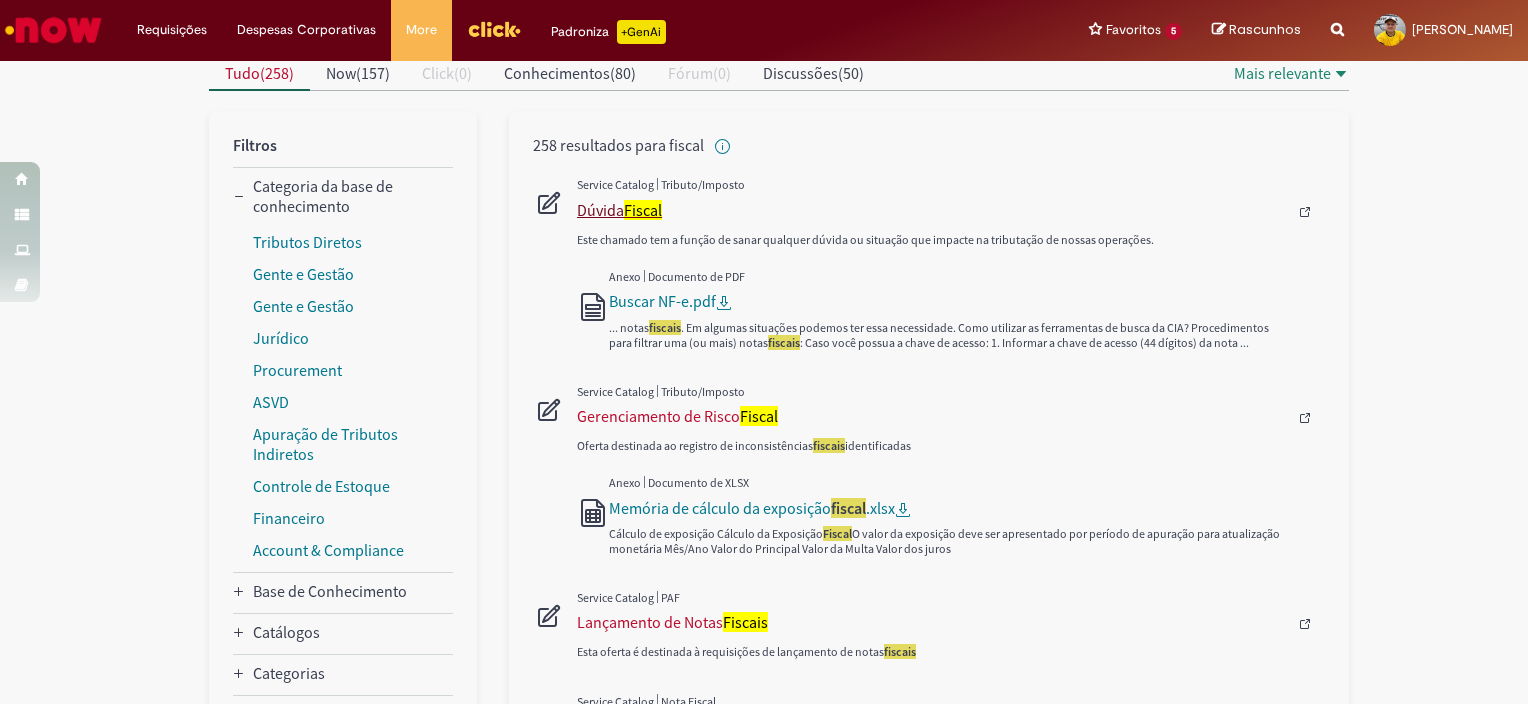 click on "Dúvida  Fiscal" at bounding box center (932, 210) 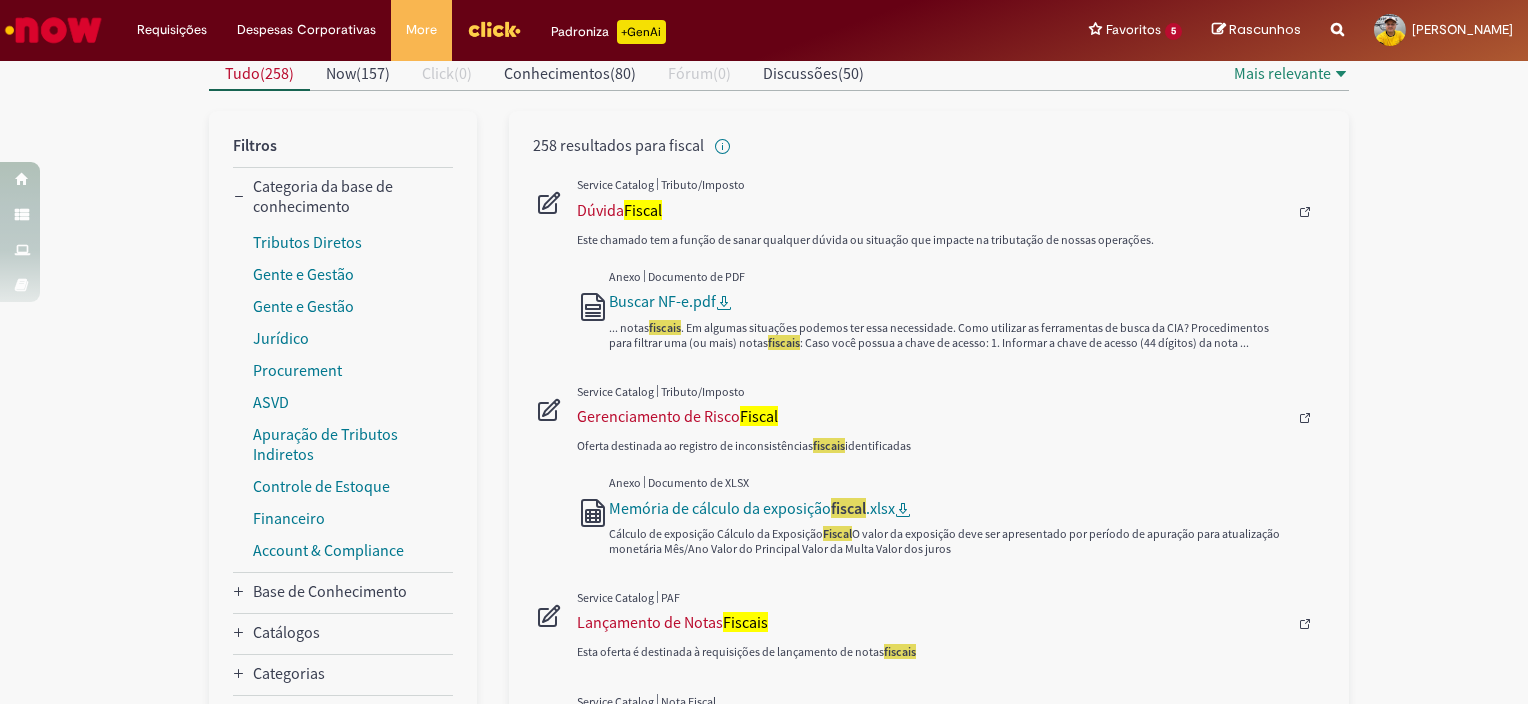 scroll, scrollTop: 0, scrollLeft: 0, axis: both 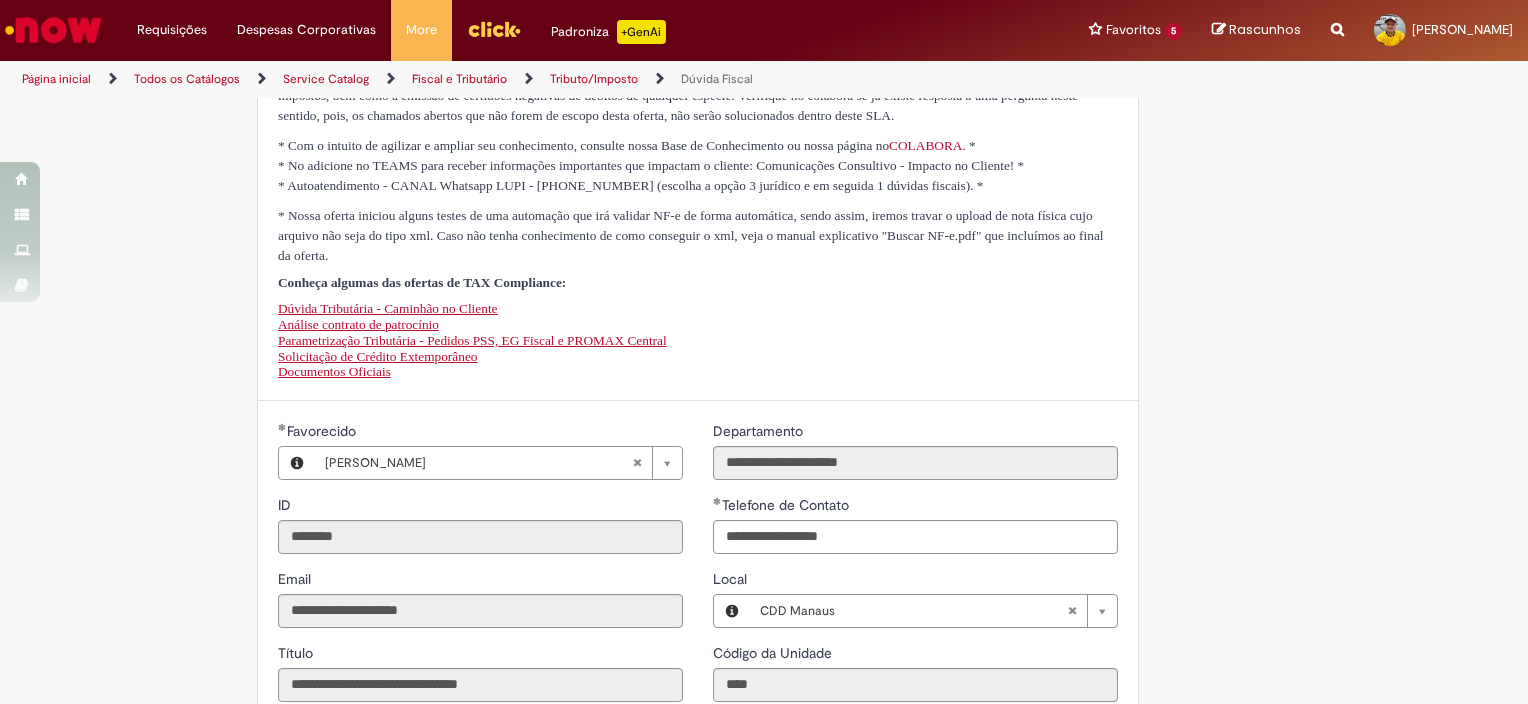 type on "**********" 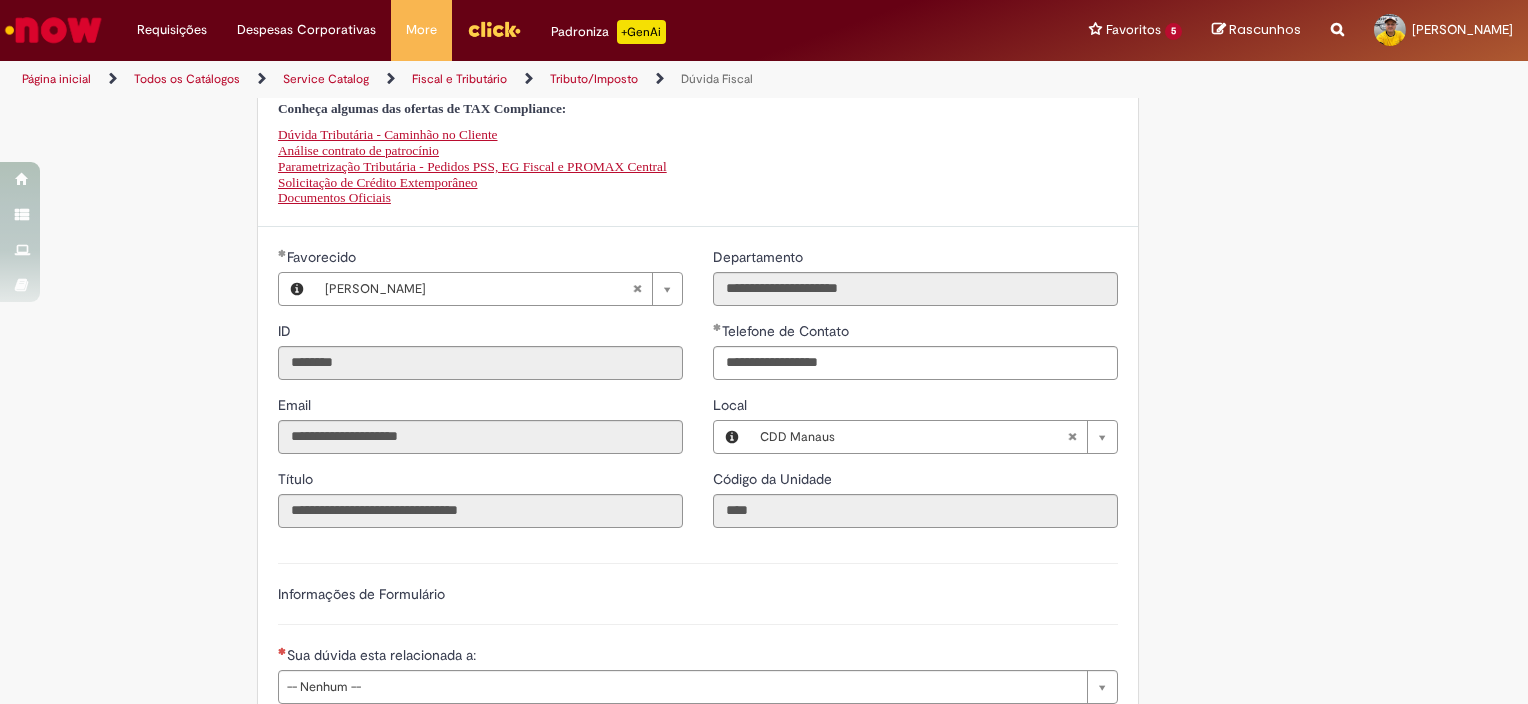 type on "**********" 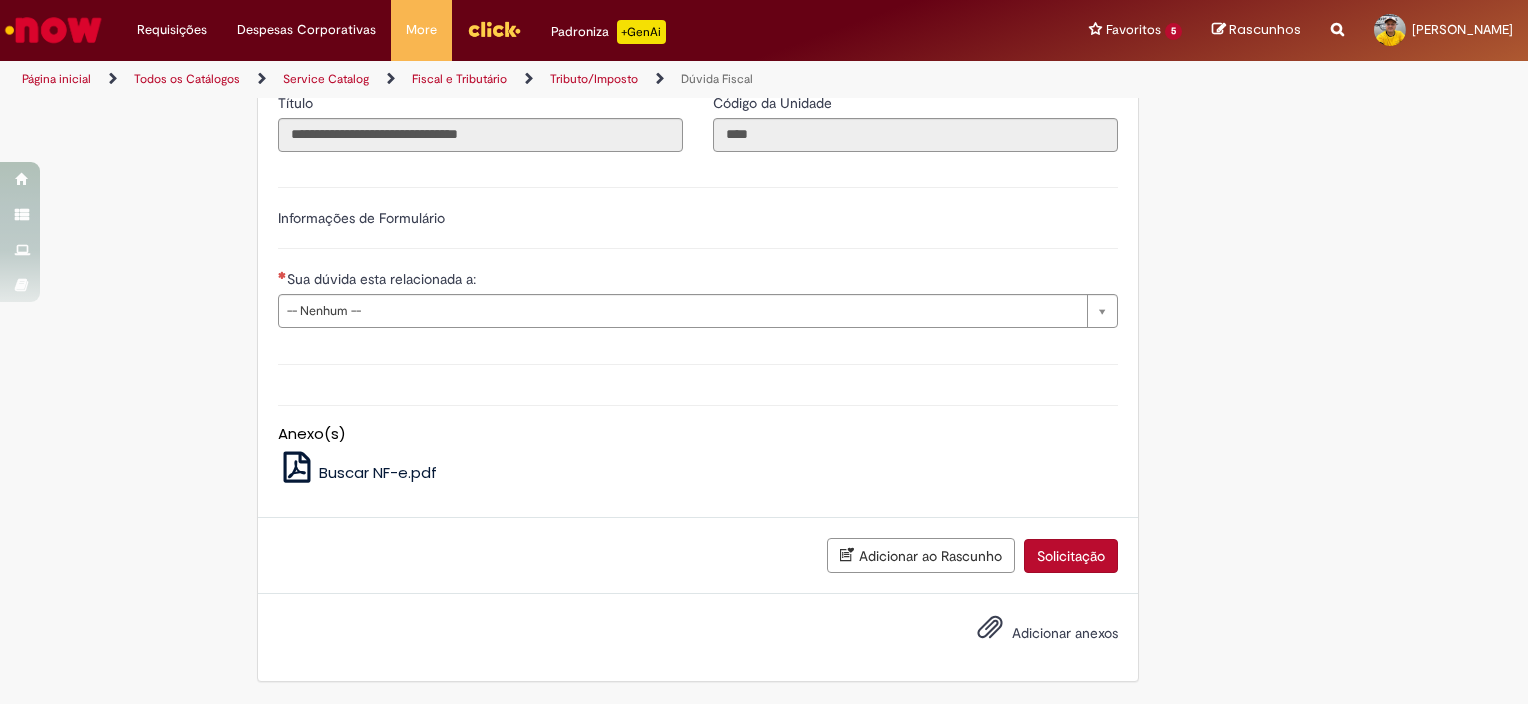 scroll, scrollTop: 908, scrollLeft: 0, axis: vertical 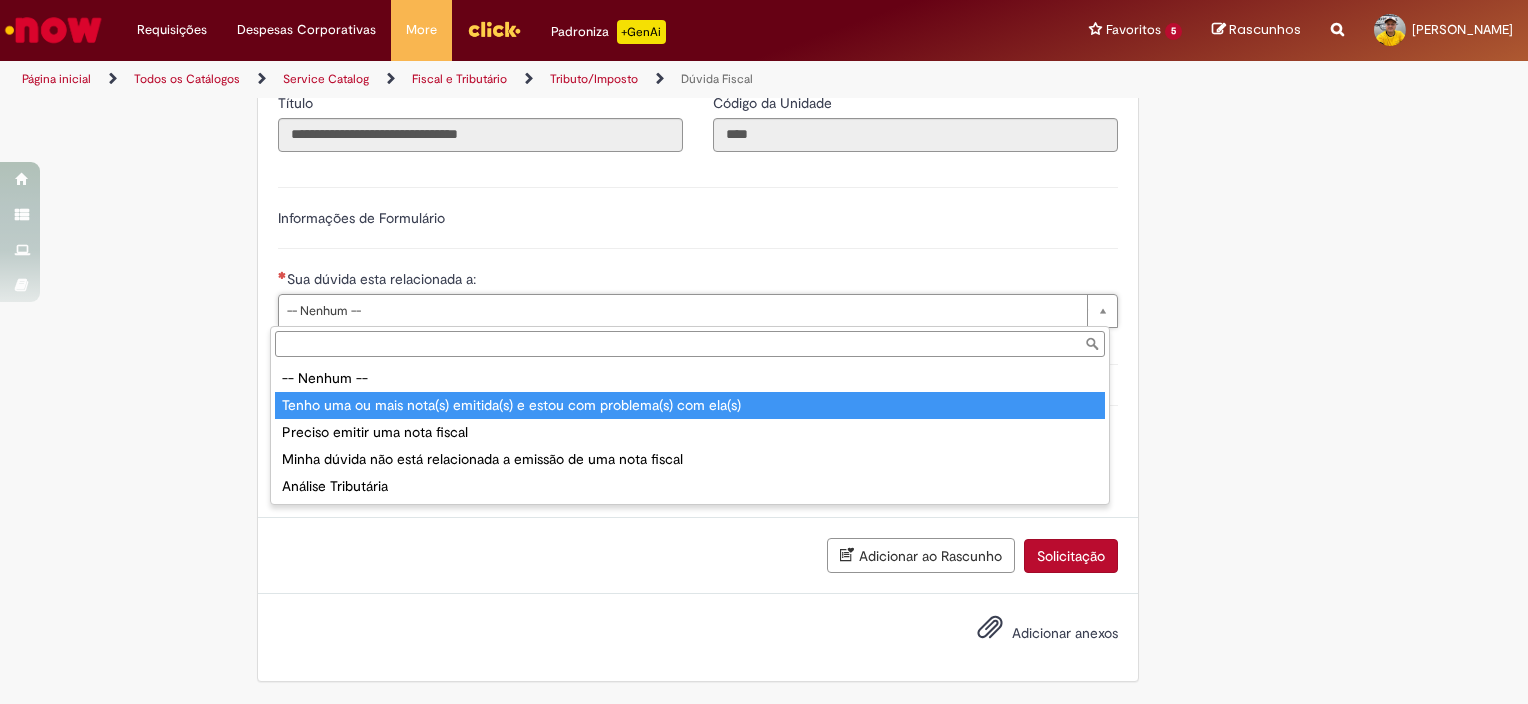 type on "**********" 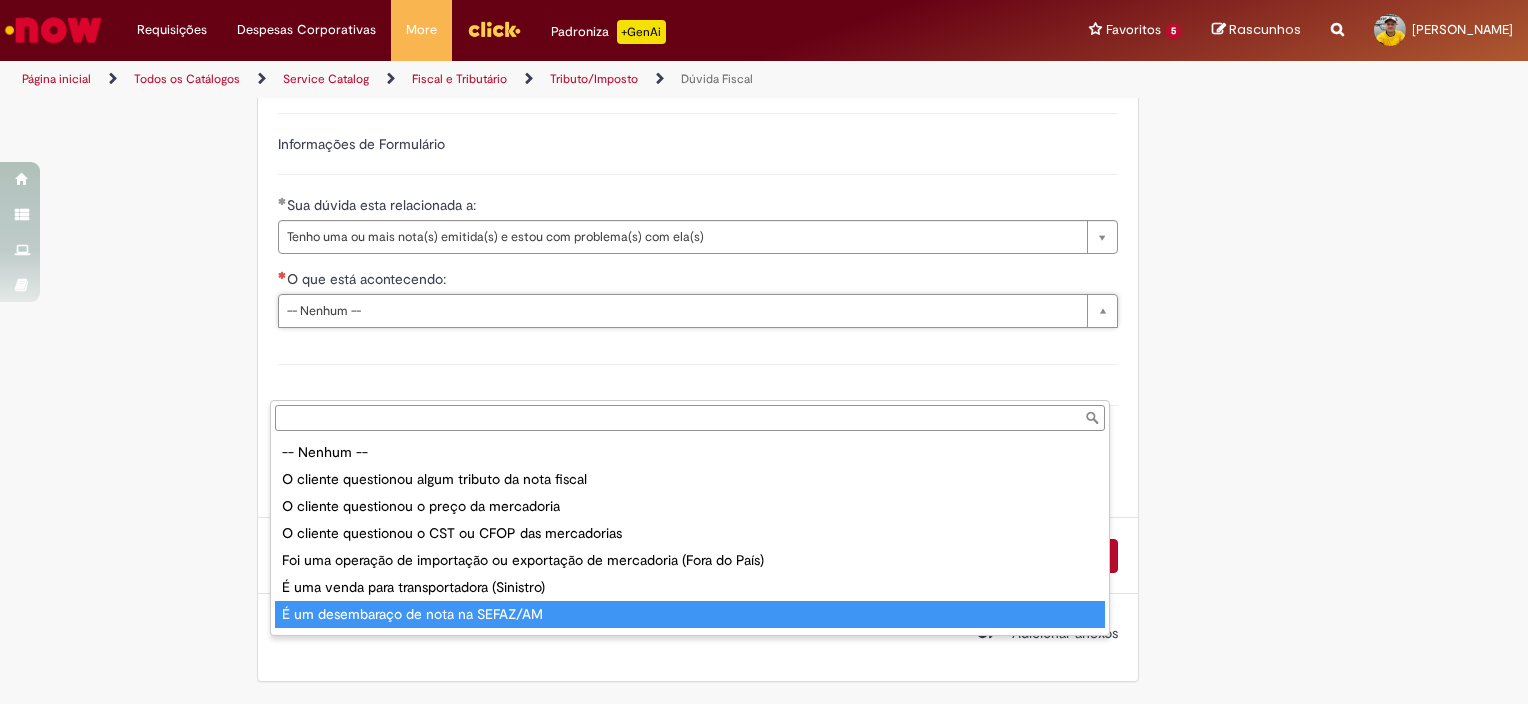 type on "**********" 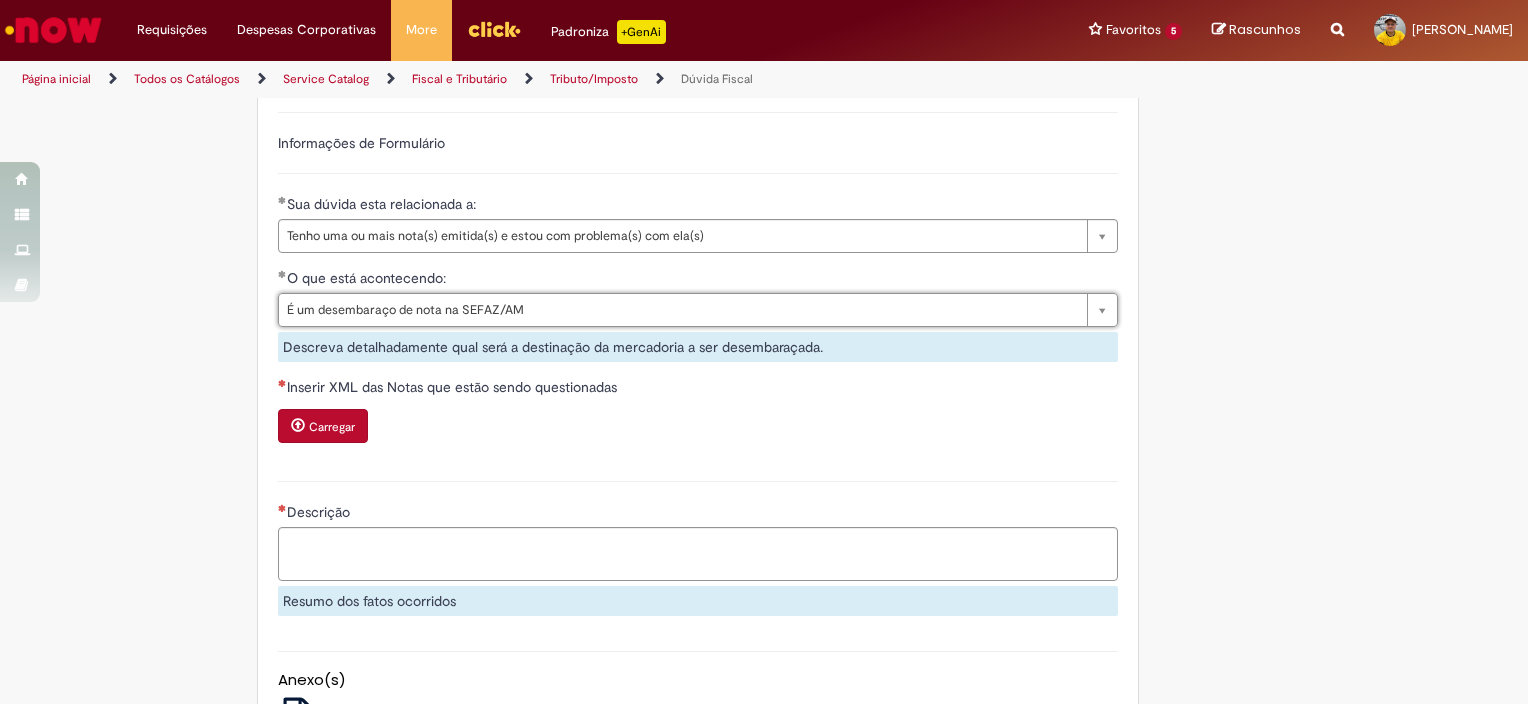 click on "Carregar" at bounding box center [332, 427] 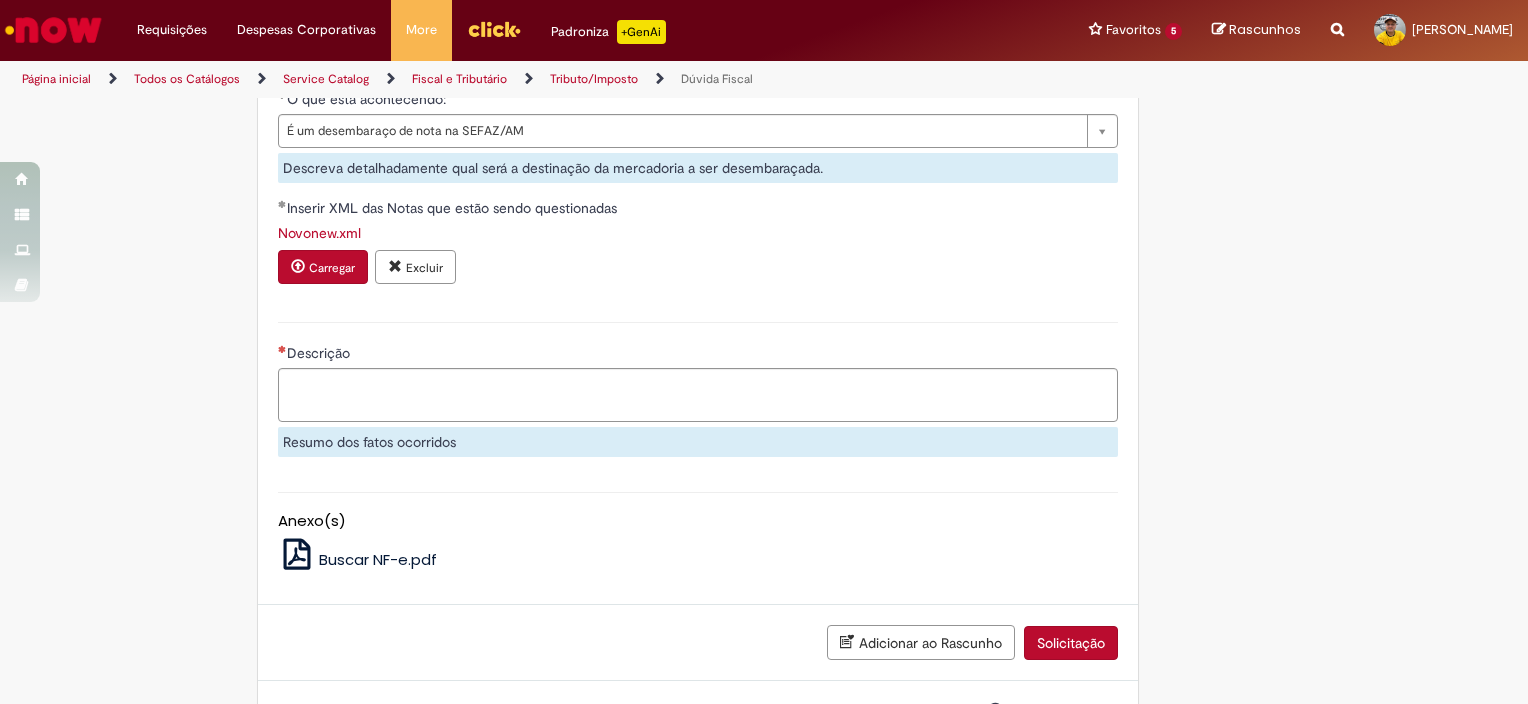 scroll, scrollTop: 1249, scrollLeft: 0, axis: vertical 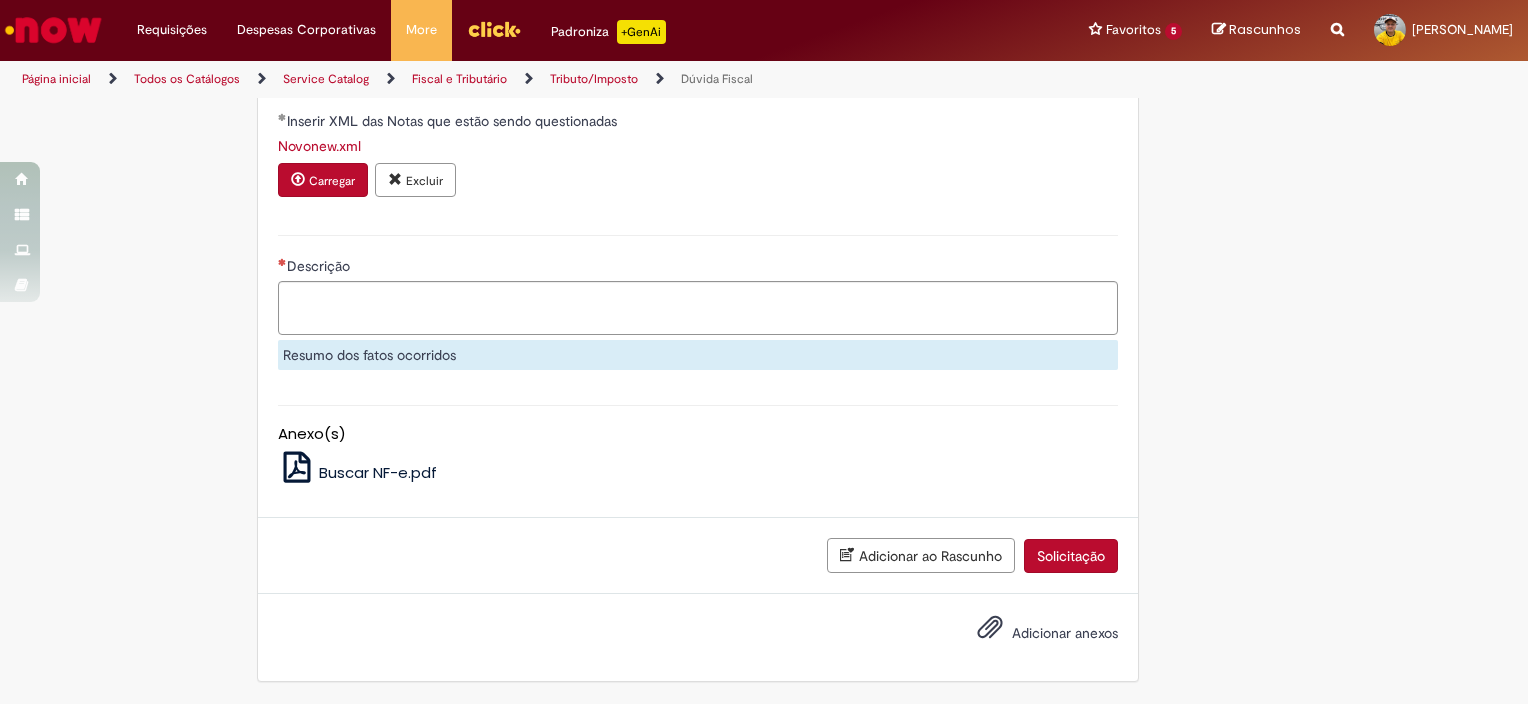 click on "Adicionar anexos" at bounding box center [1033, 634] 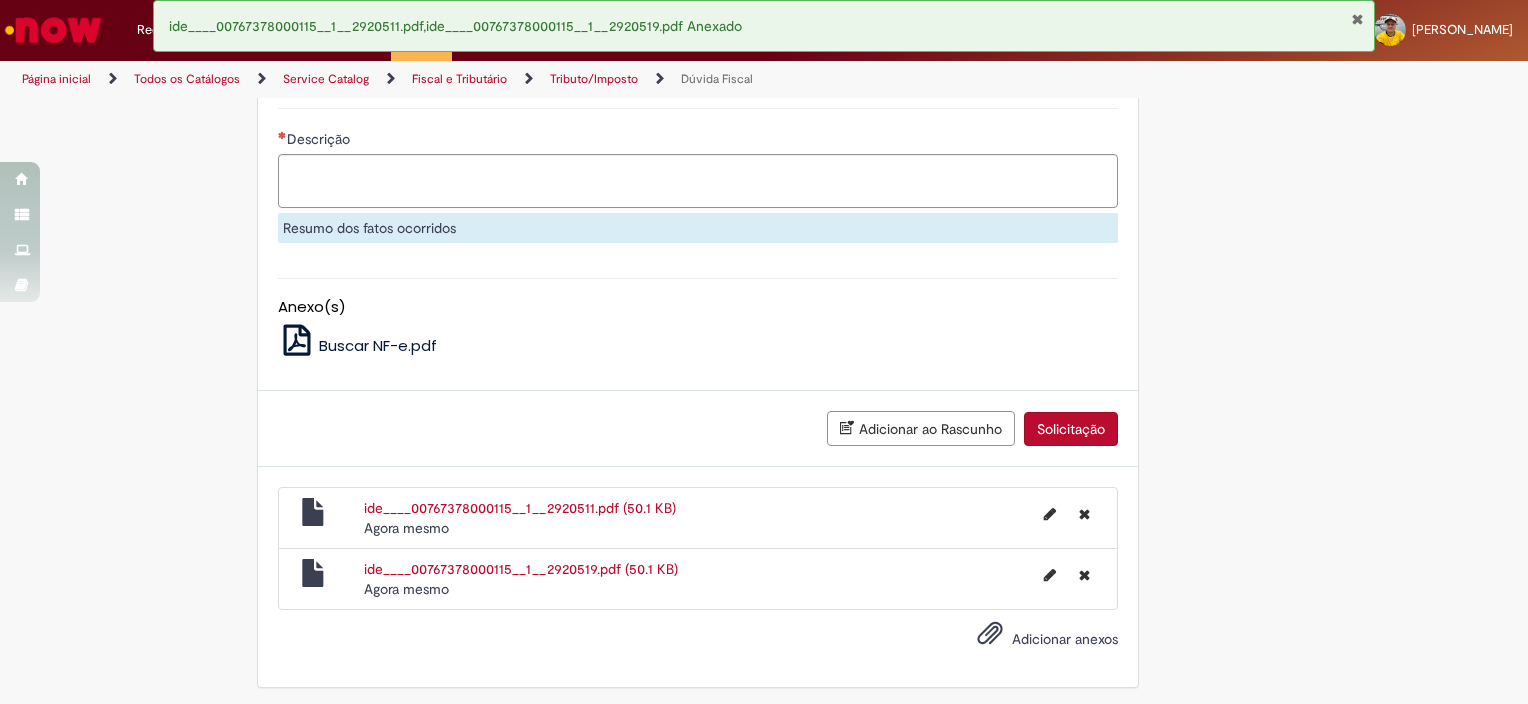 scroll, scrollTop: 1349, scrollLeft: 0, axis: vertical 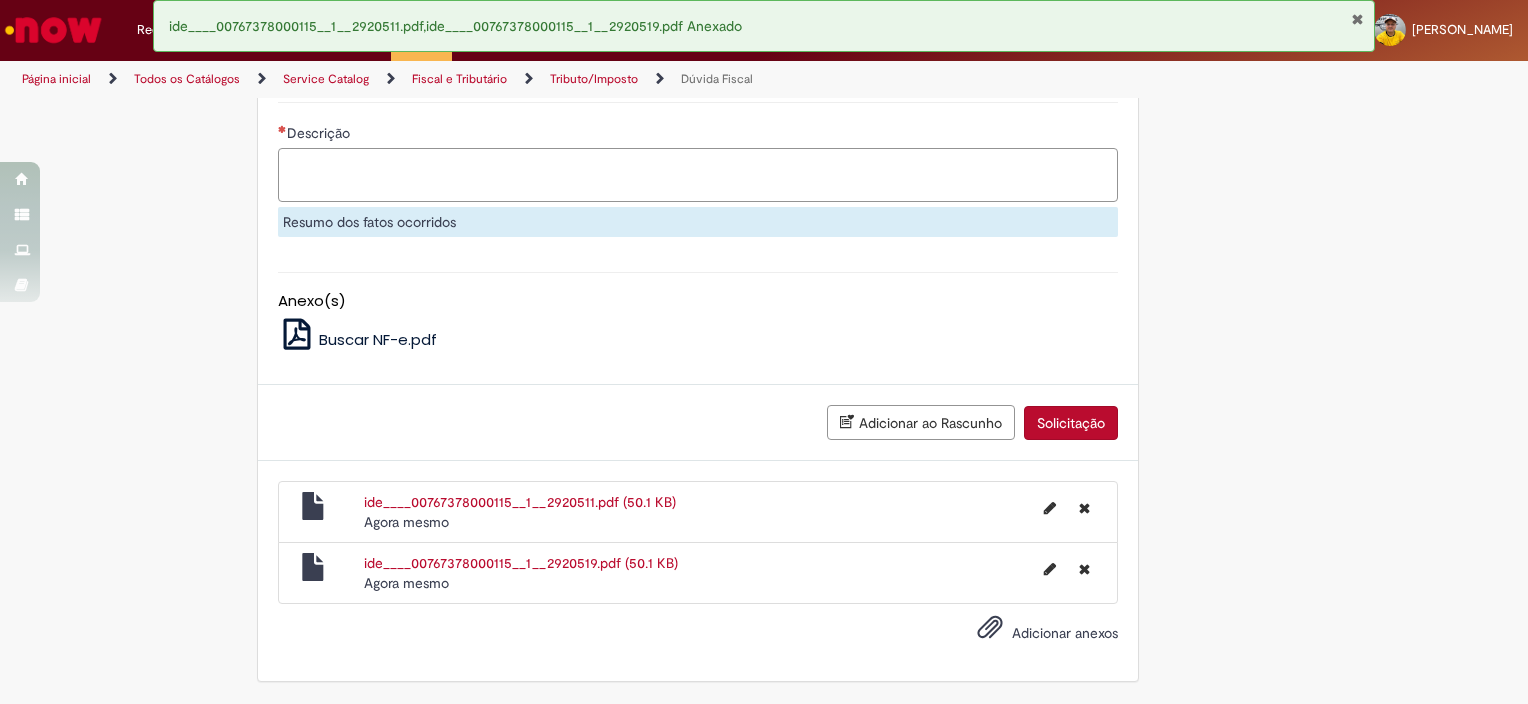 click on "Descrição" at bounding box center [698, 175] 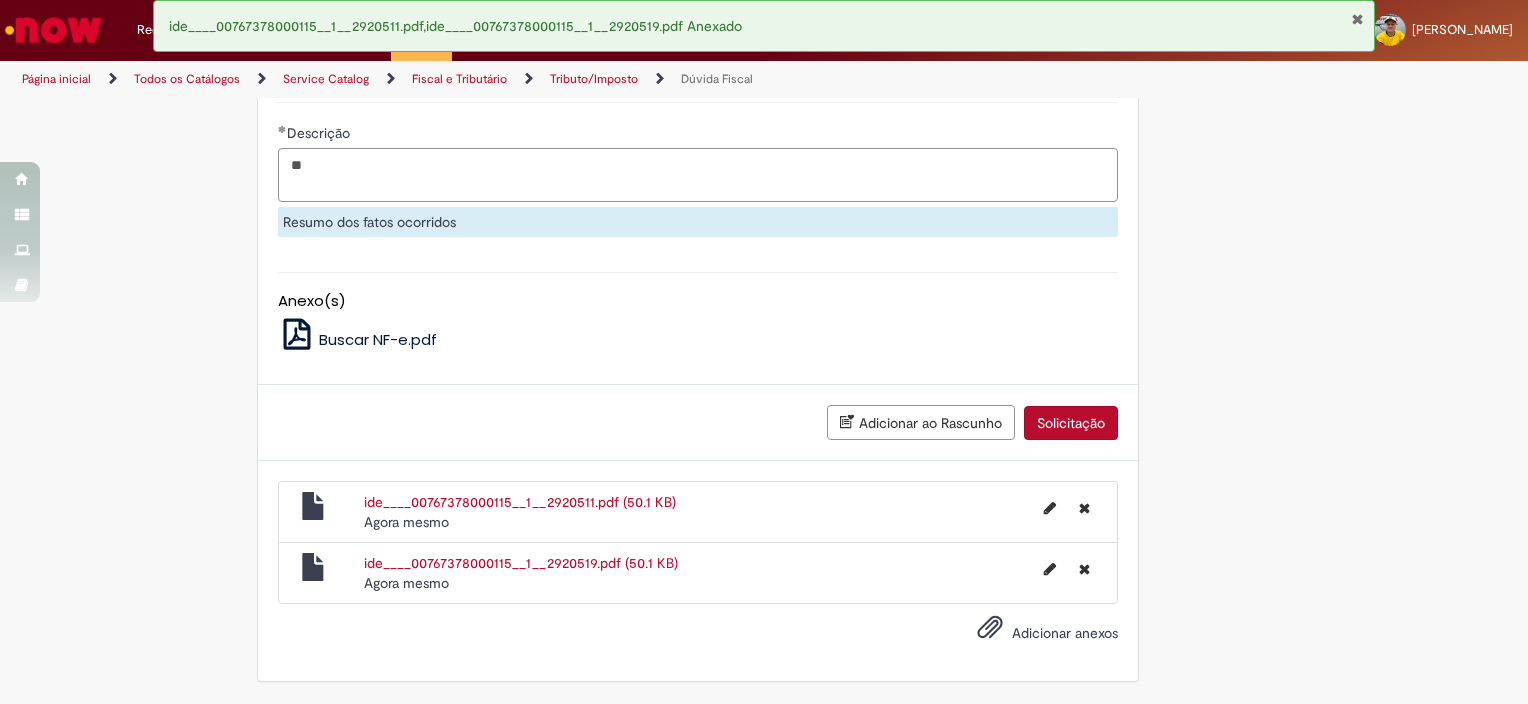 type on "*" 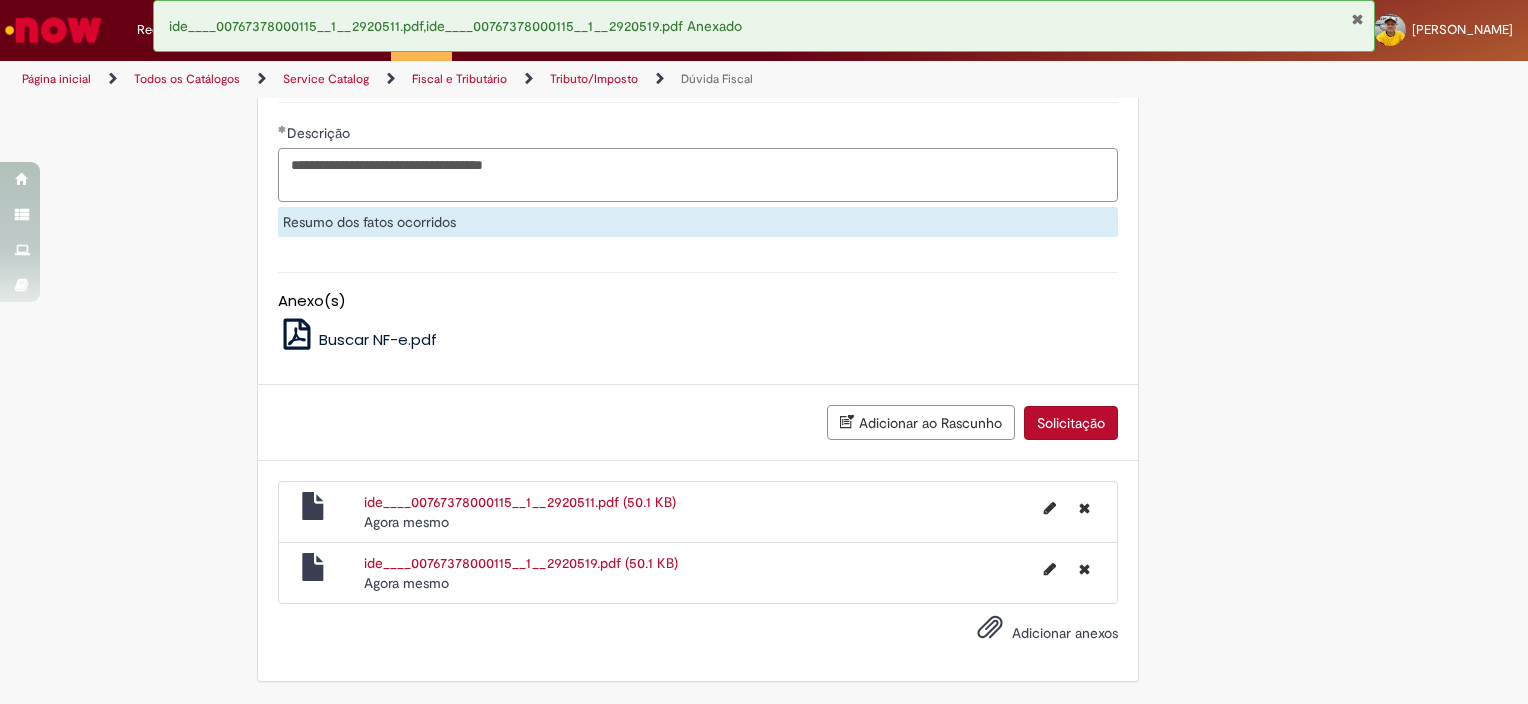 click on "**********" at bounding box center [698, 175] 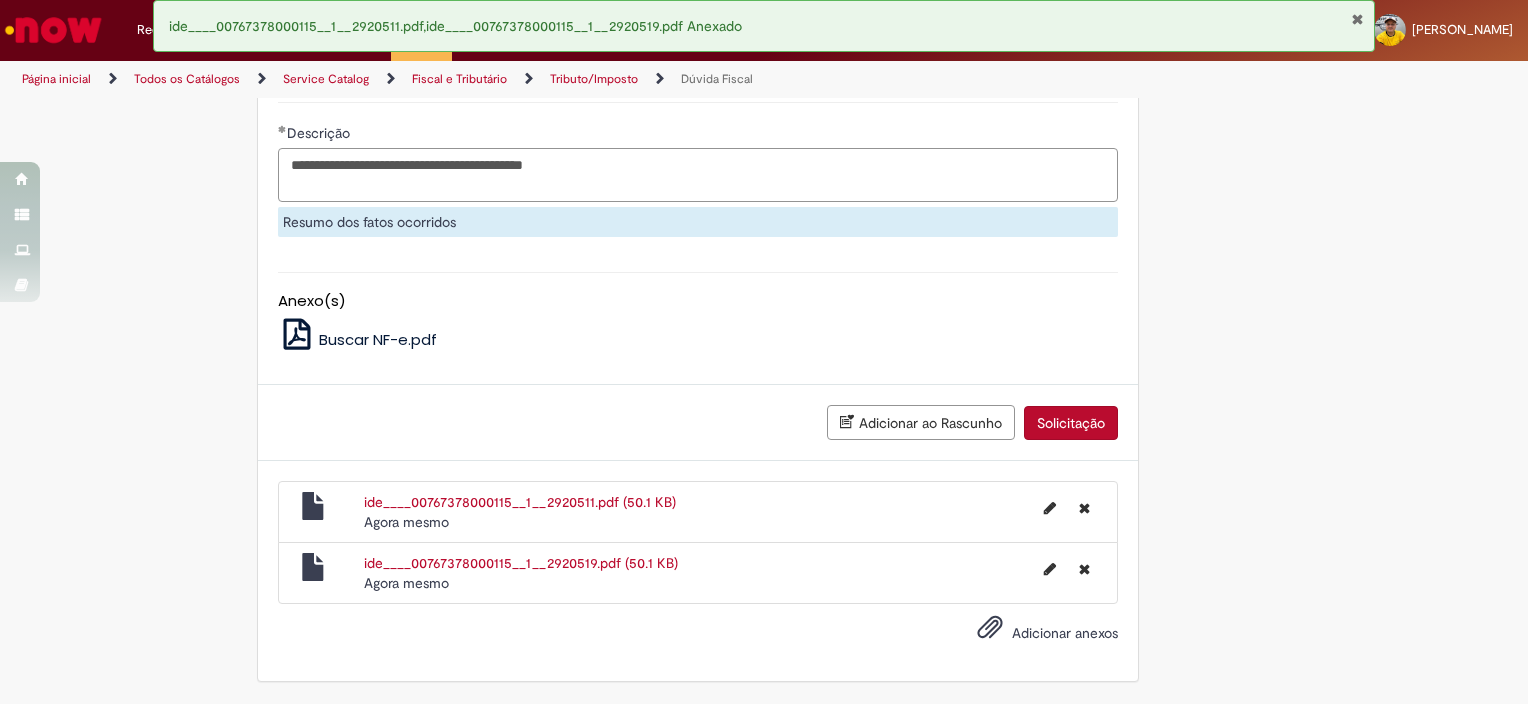 scroll, scrollTop: 1381, scrollLeft: 0, axis: vertical 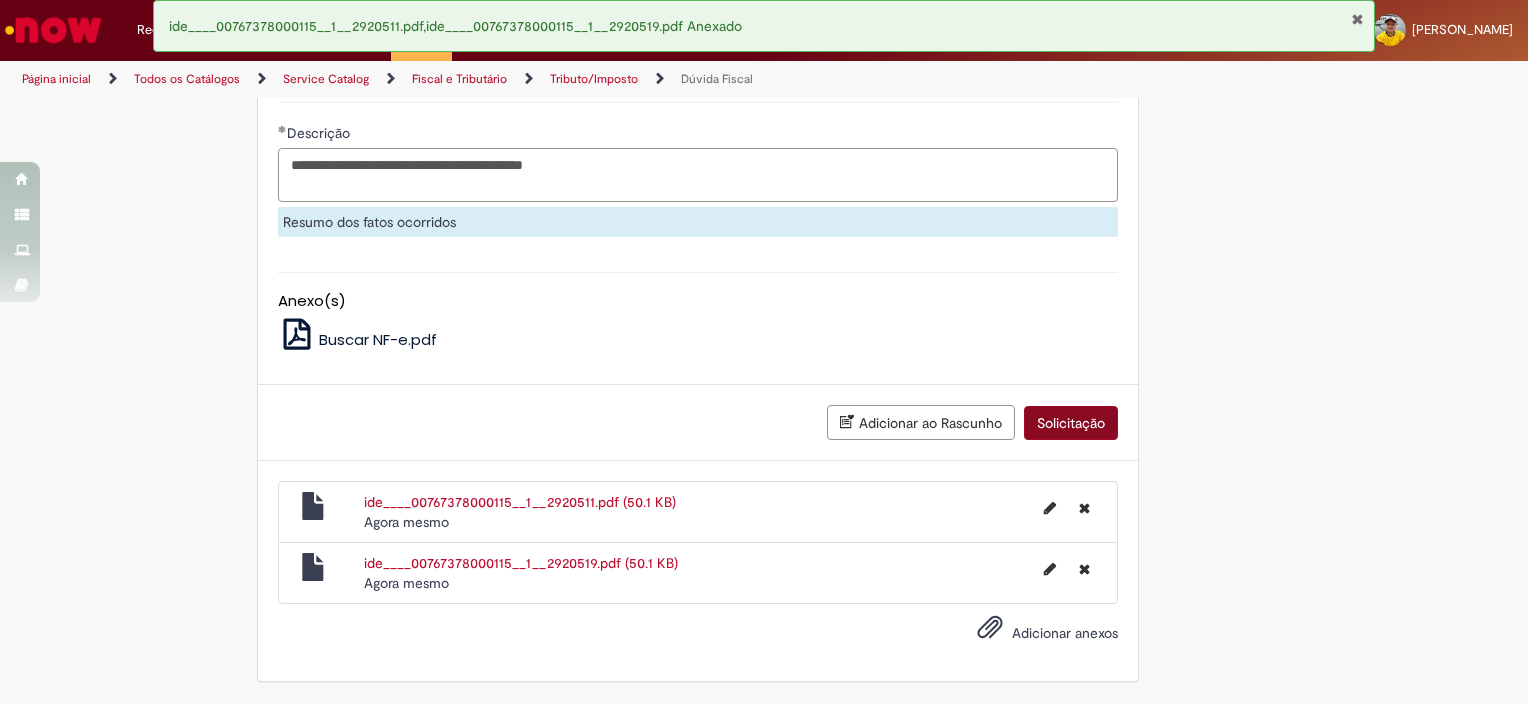 type on "**********" 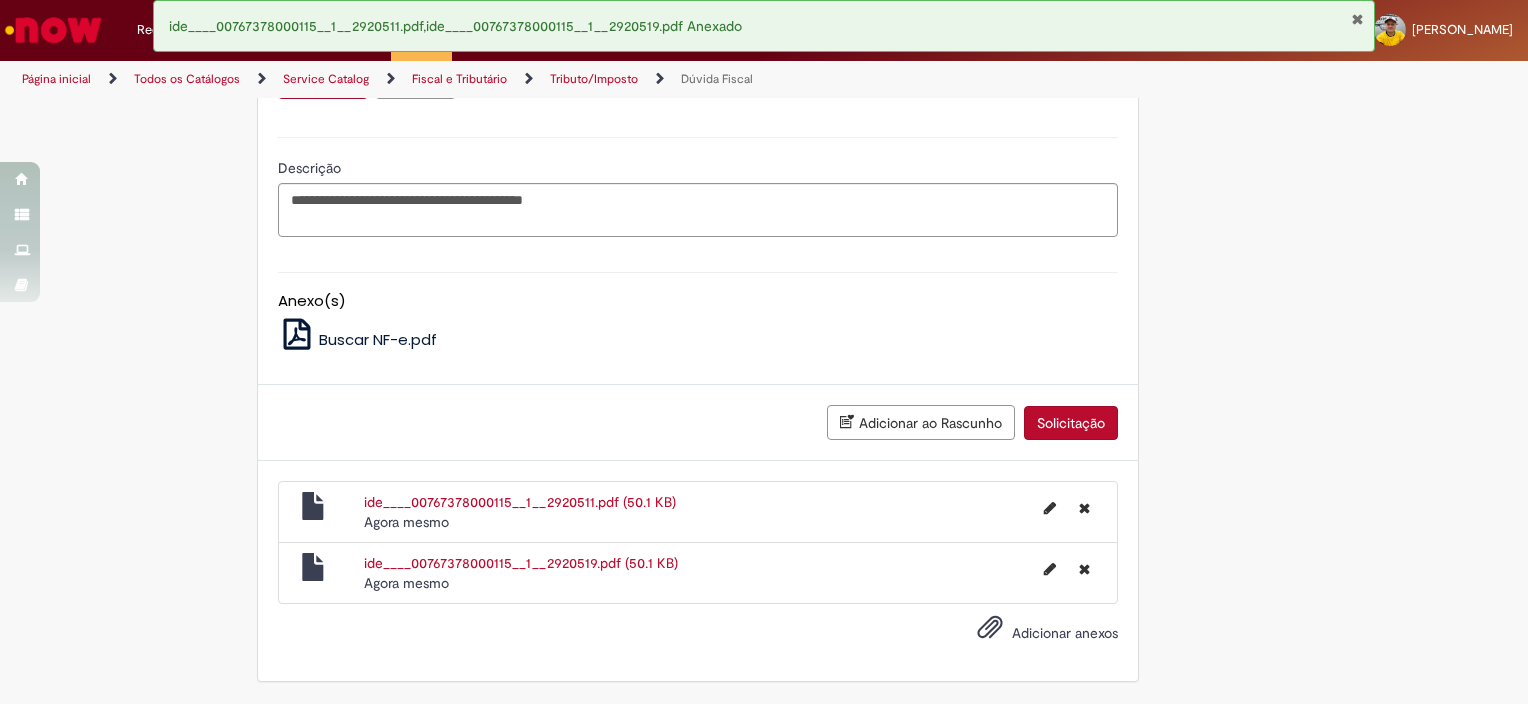 click on "Solicitação" at bounding box center (1071, 423) 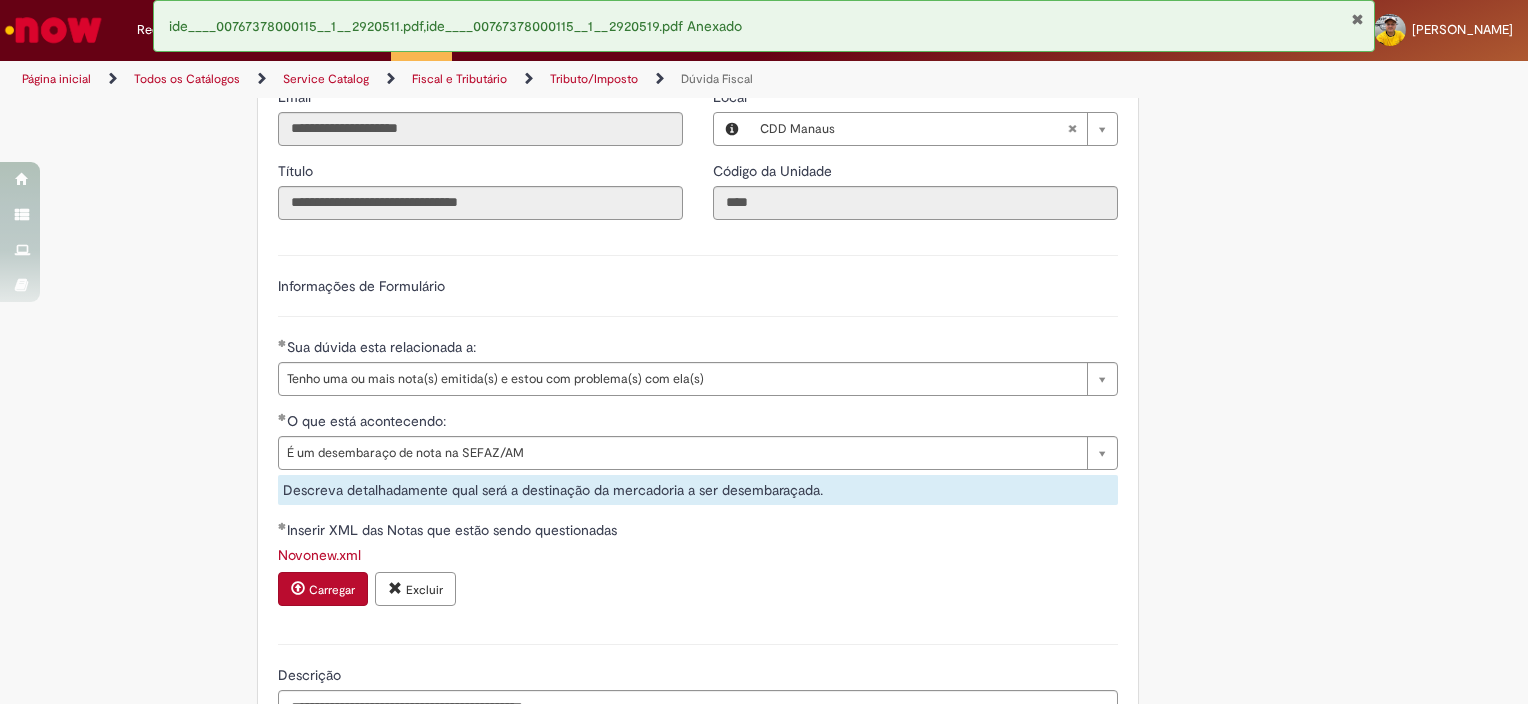 scroll, scrollTop: 500, scrollLeft: 0, axis: vertical 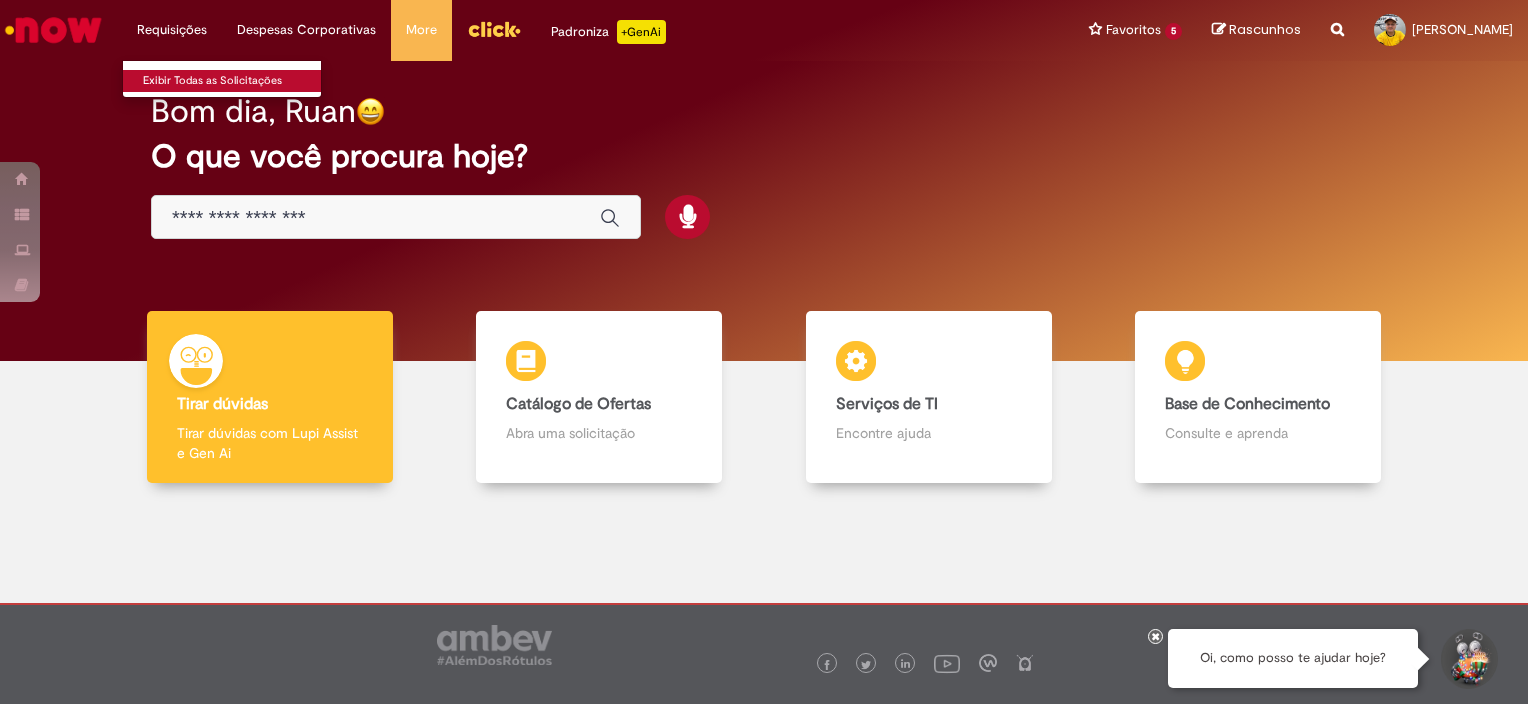 drag, startPoint x: 179, startPoint y: 77, endPoint x: 140, endPoint y: 79, distance: 39.051247 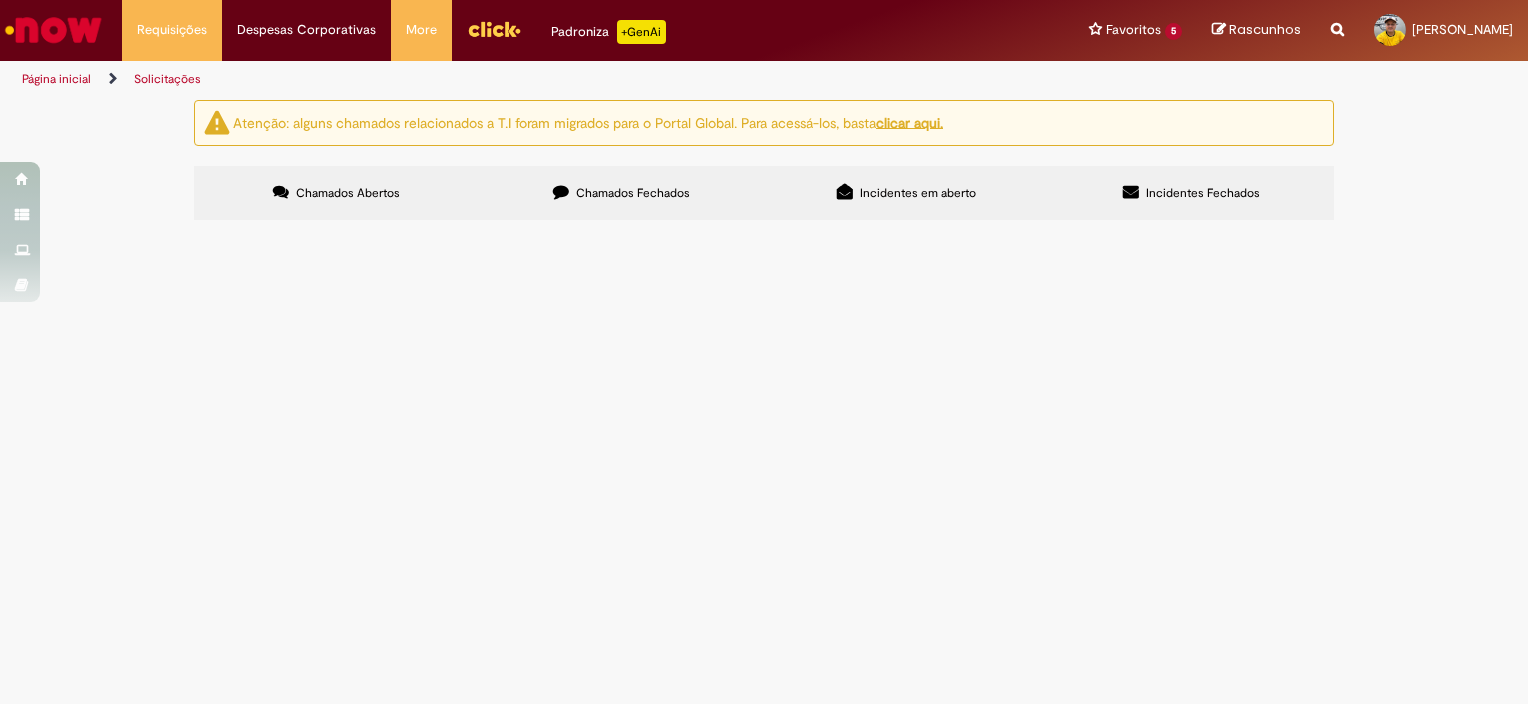 drag, startPoint x: 140, startPoint y: 79, endPoint x: 674, endPoint y: 456, distance: 653.6704 